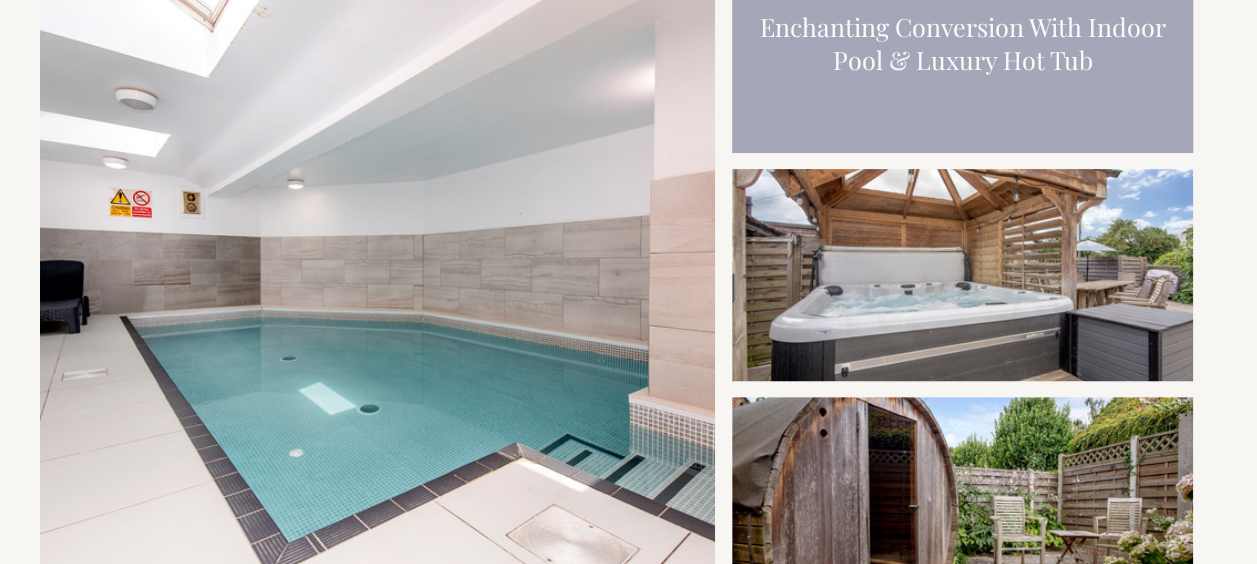 scroll, scrollTop: 200, scrollLeft: 0, axis: vertical 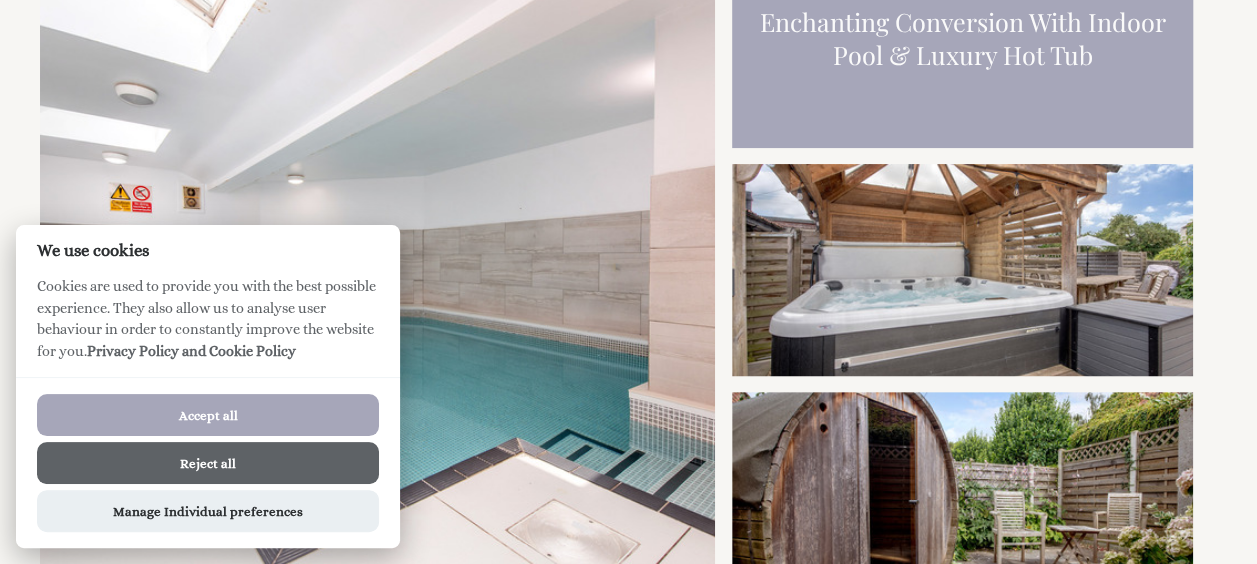 click on "Reject all" at bounding box center [208, 463] 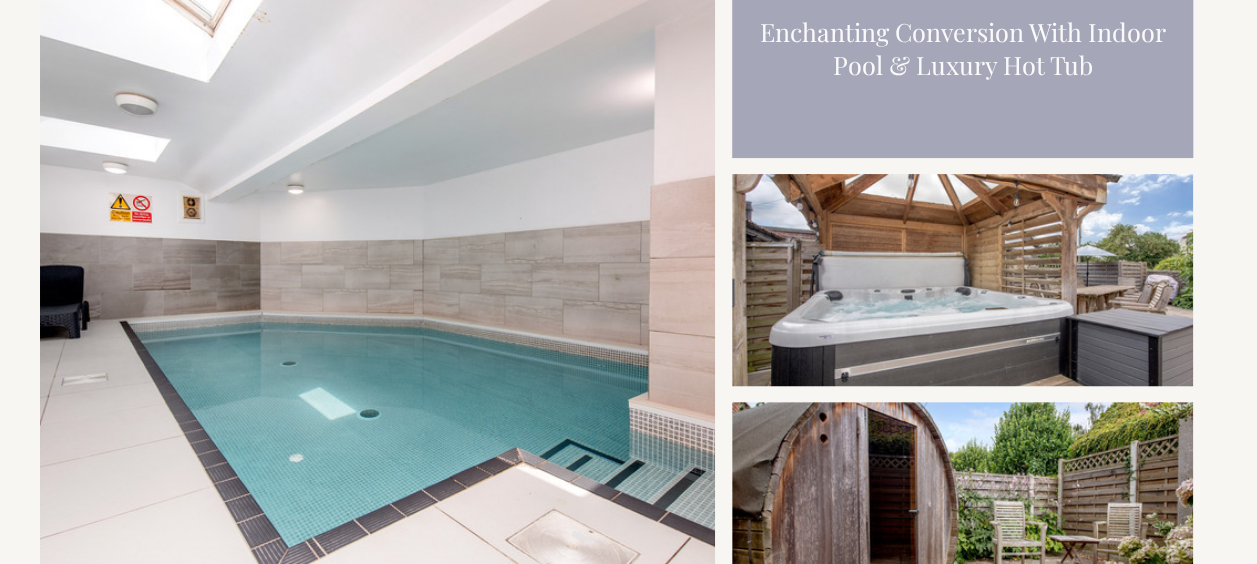 scroll, scrollTop: 0, scrollLeft: 0, axis: both 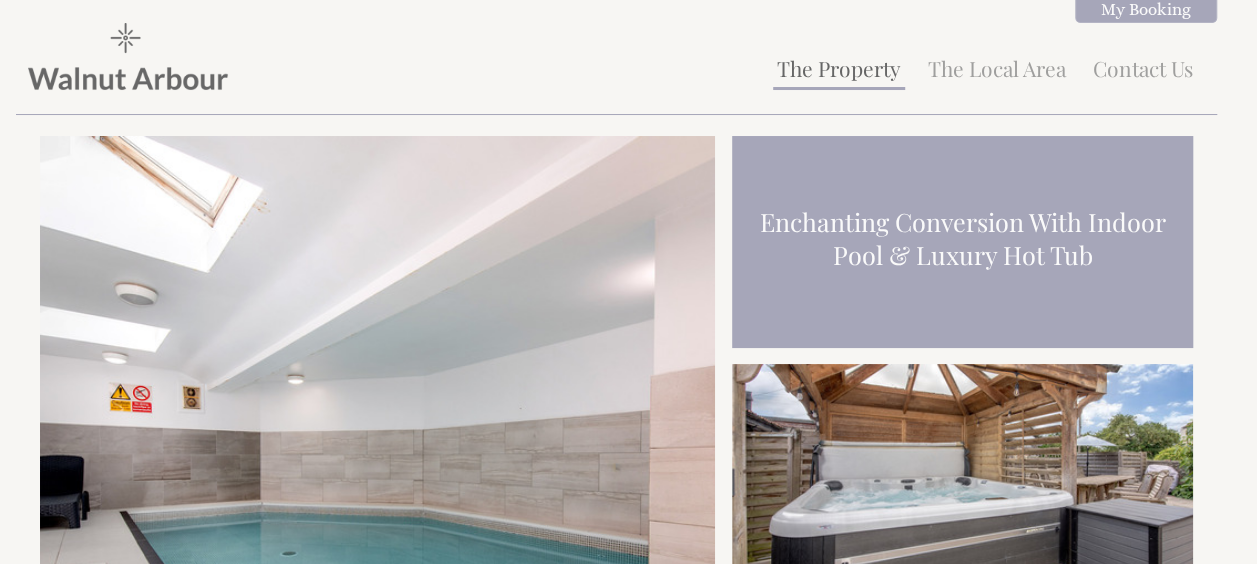 click on "The Property" at bounding box center [839, 68] 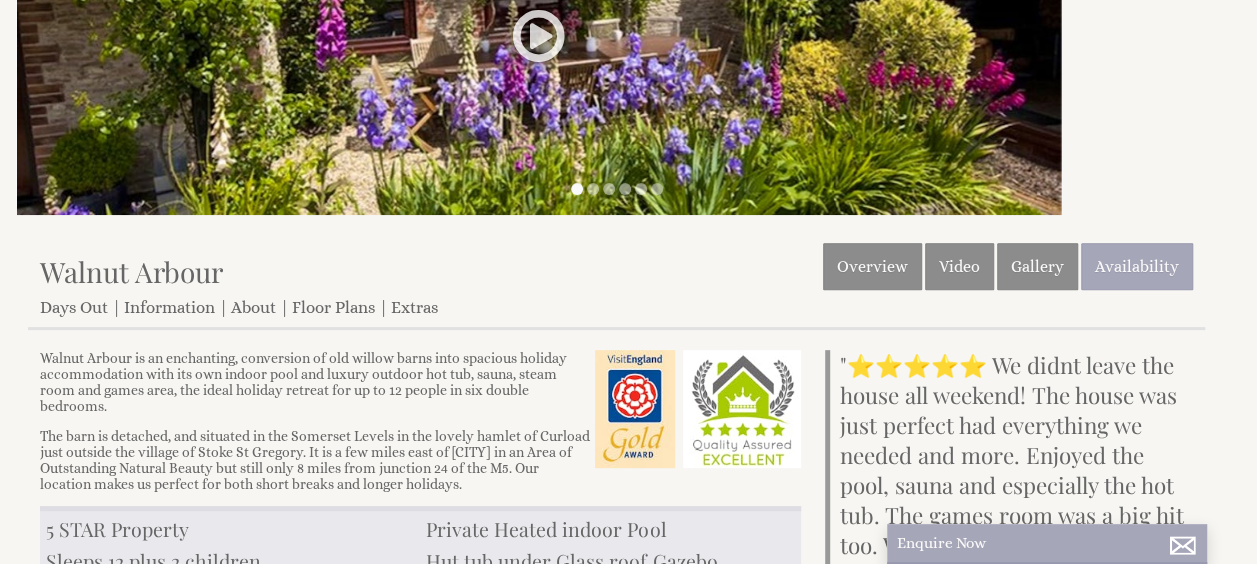 scroll, scrollTop: 280, scrollLeft: 0, axis: vertical 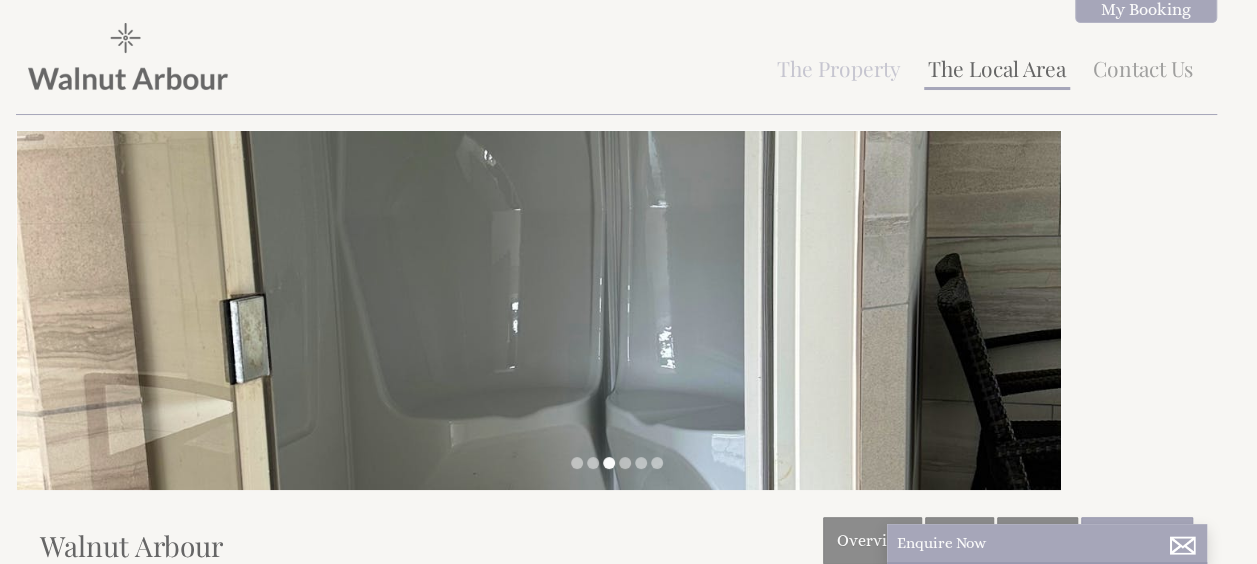 click on "The Local Area" at bounding box center (997, 68) 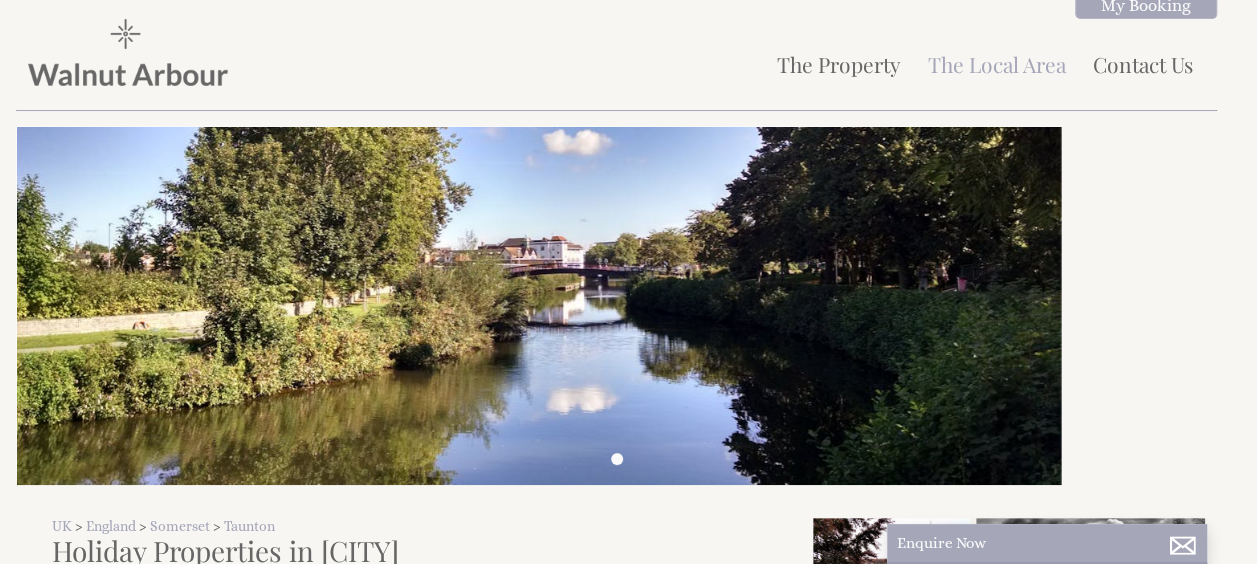 scroll, scrollTop: 0, scrollLeft: 0, axis: both 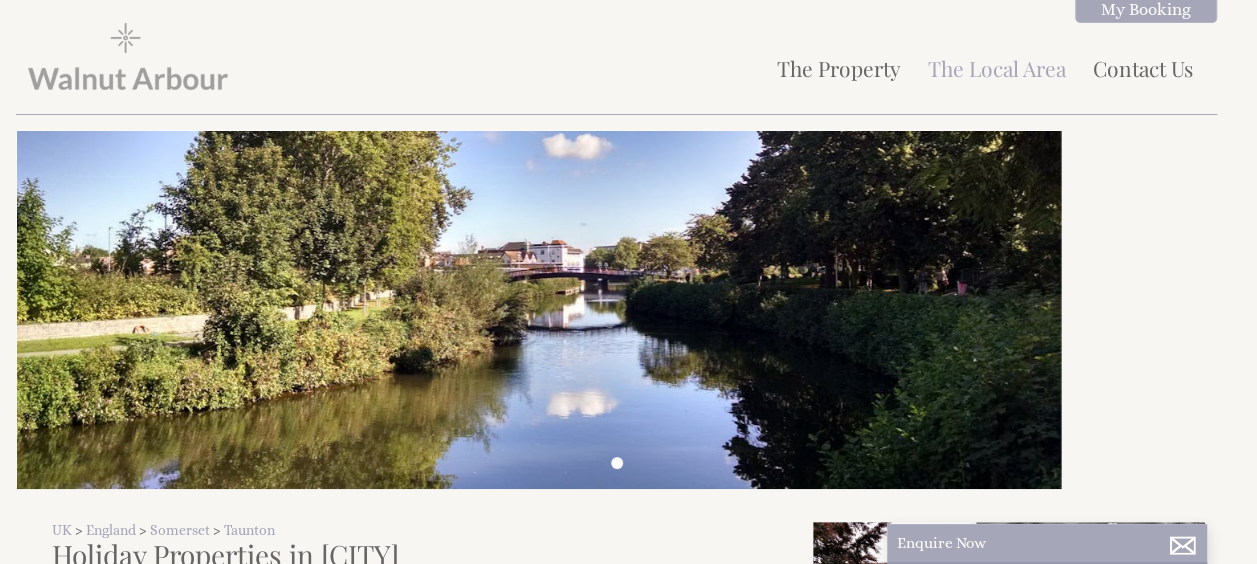 click at bounding box center [128, 56] 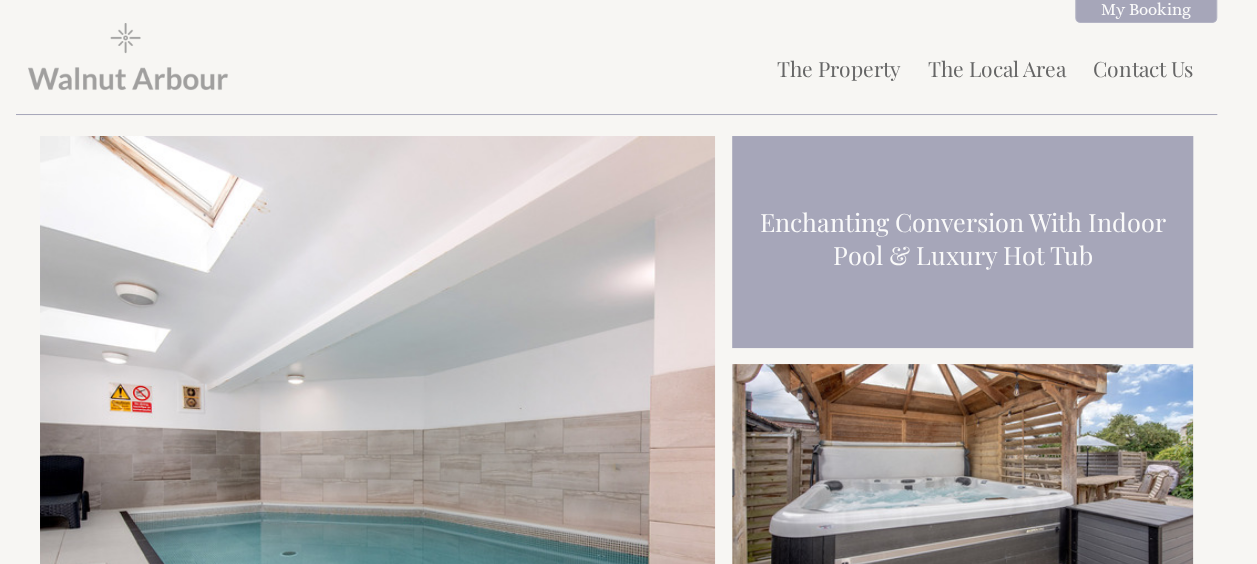 click at bounding box center [128, 56] 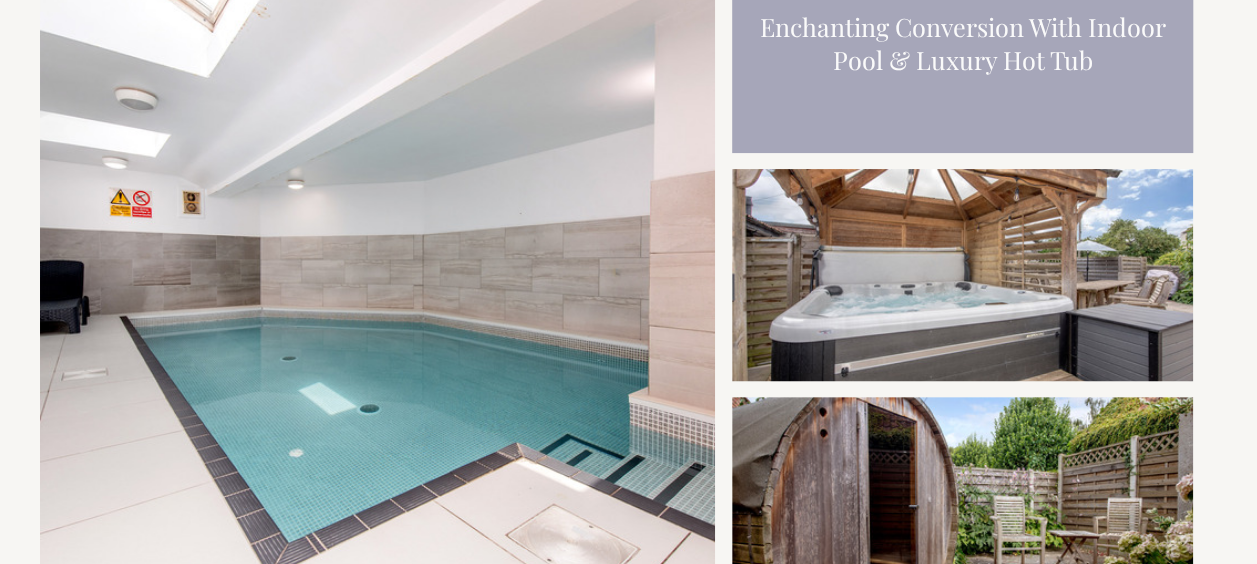 scroll, scrollTop: 200, scrollLeft: 0, axis: vertical 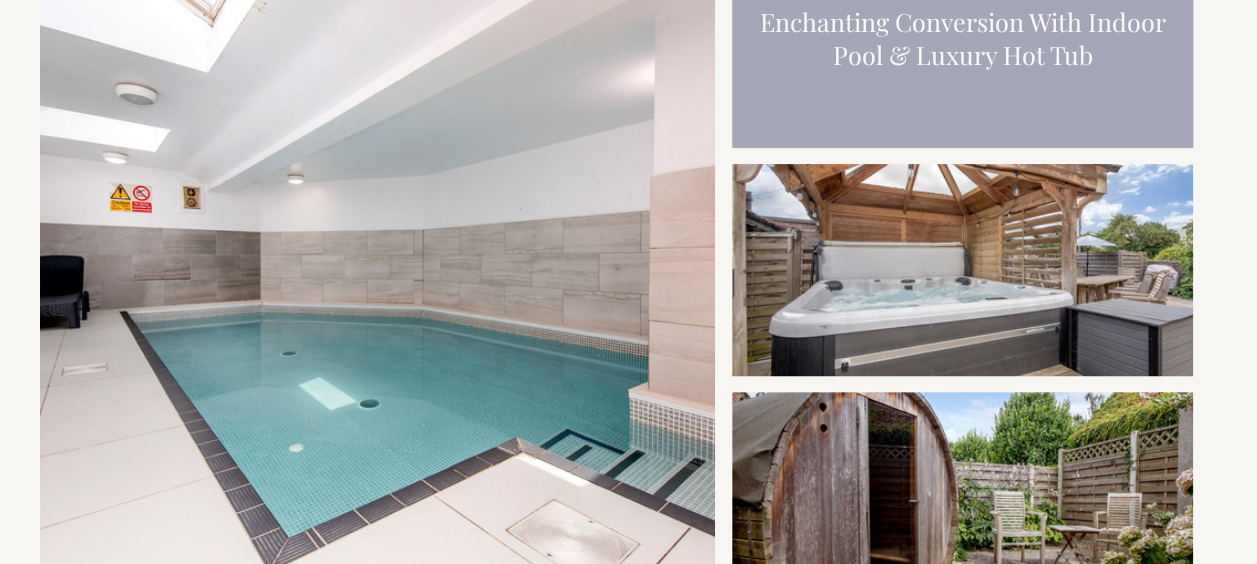 click at bounding box center (377, 273) 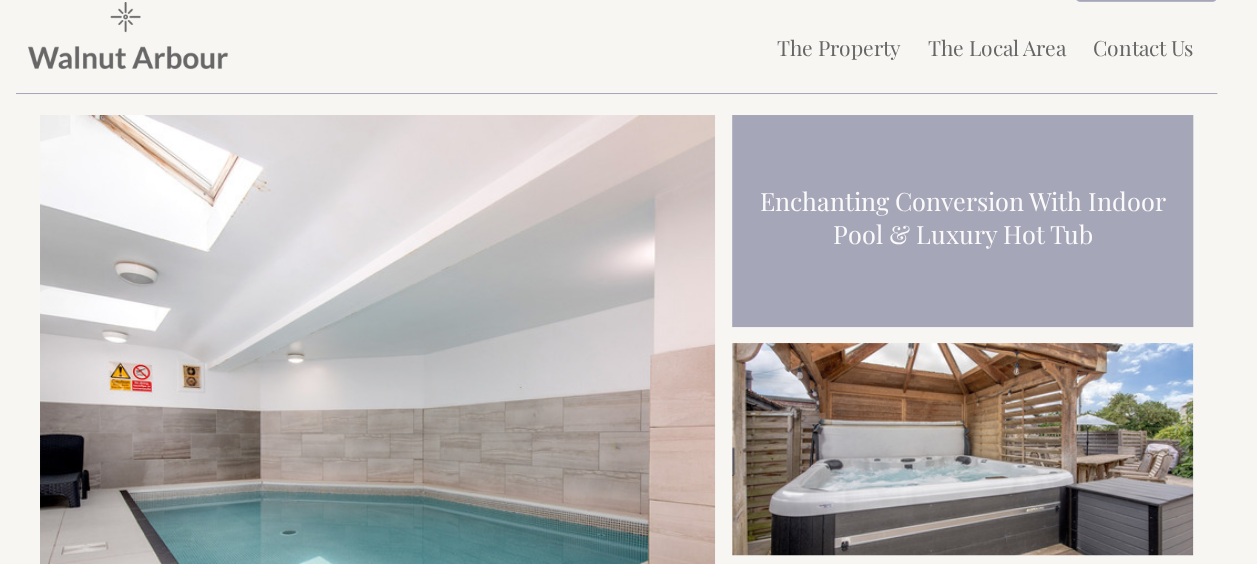 scroll, scrollTop: 0, scrollLeft: 0, axis: both 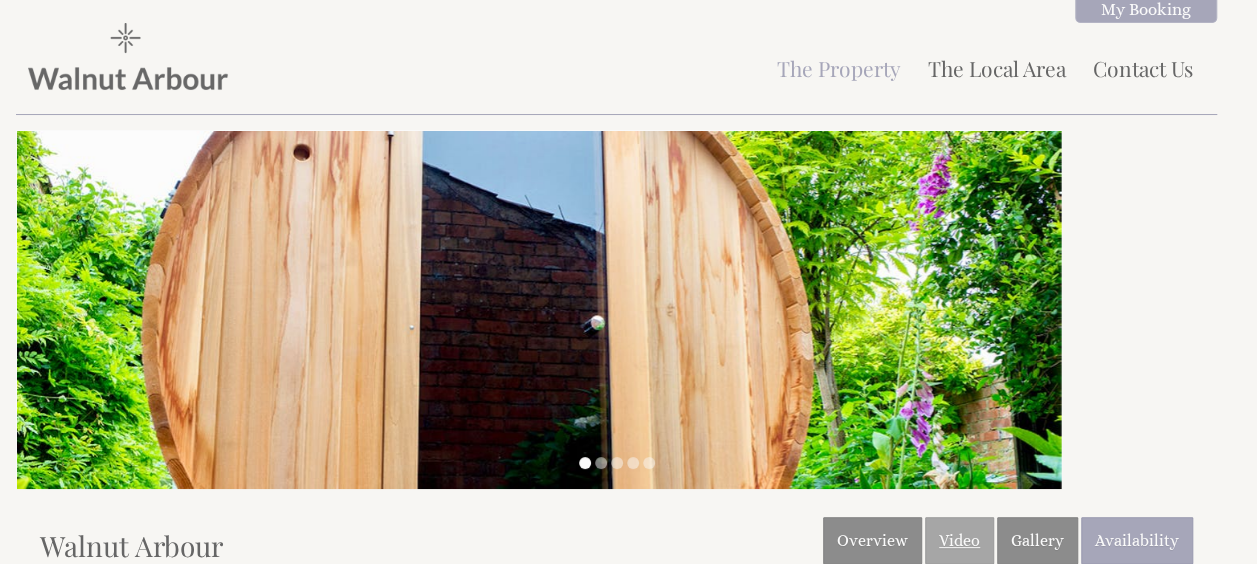 click on "Video" at bounding box center [959, 540] 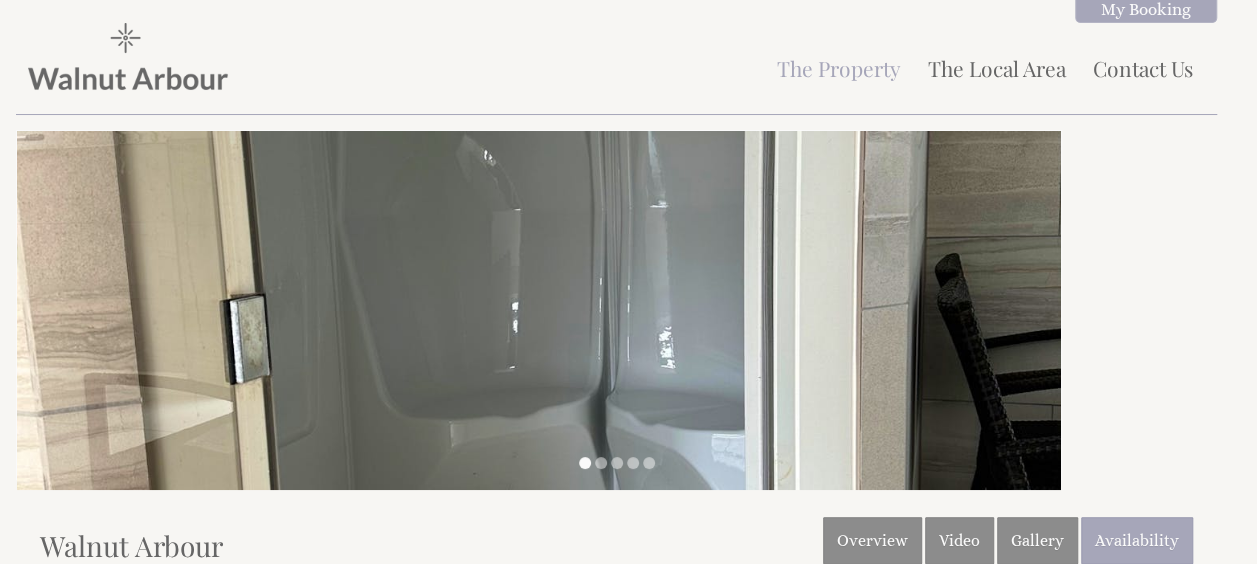 scroll, scrollTop: 40, scrollLeft: 0, axis: vertical 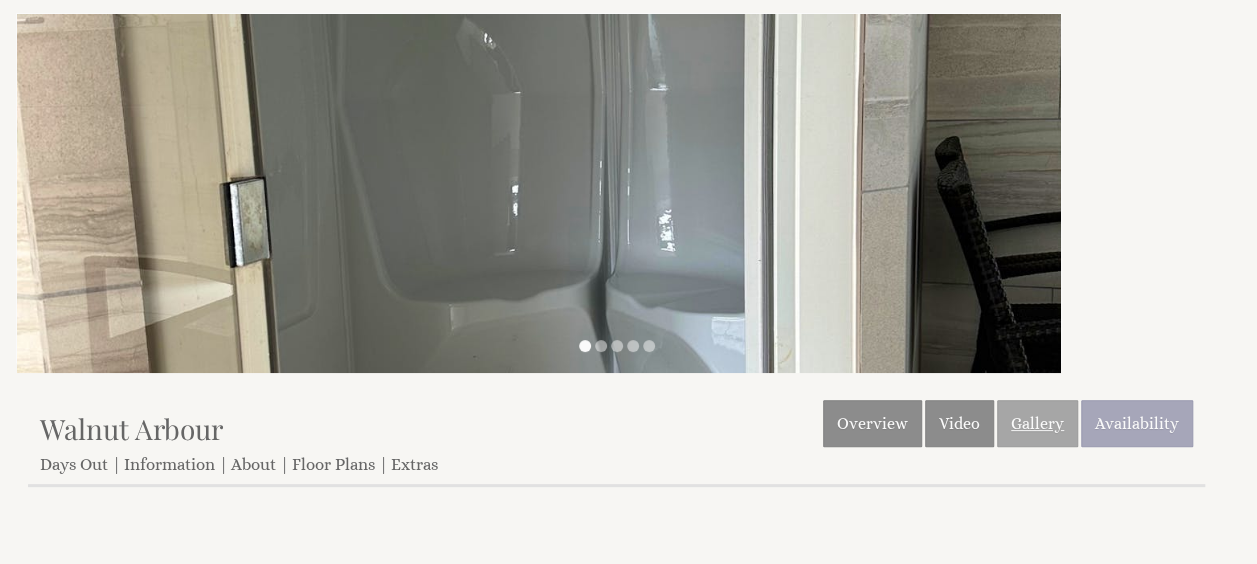 click on "Gallery" at bounding box center (1037, 423) 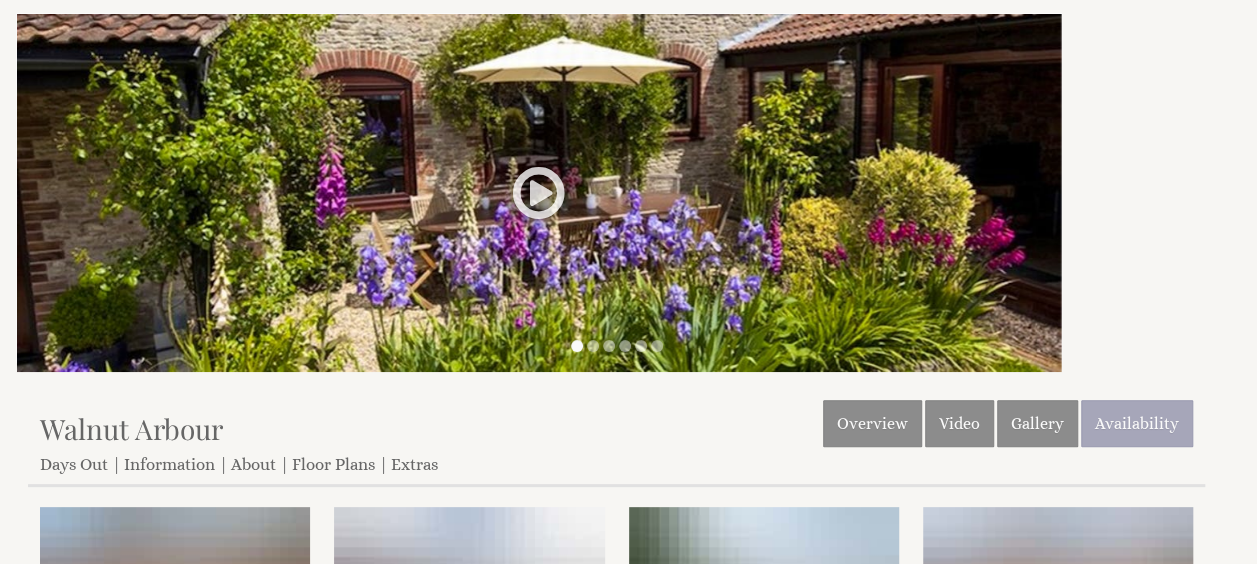 scroll, scrollTop: 0, scrollLeft: 0, axis: both 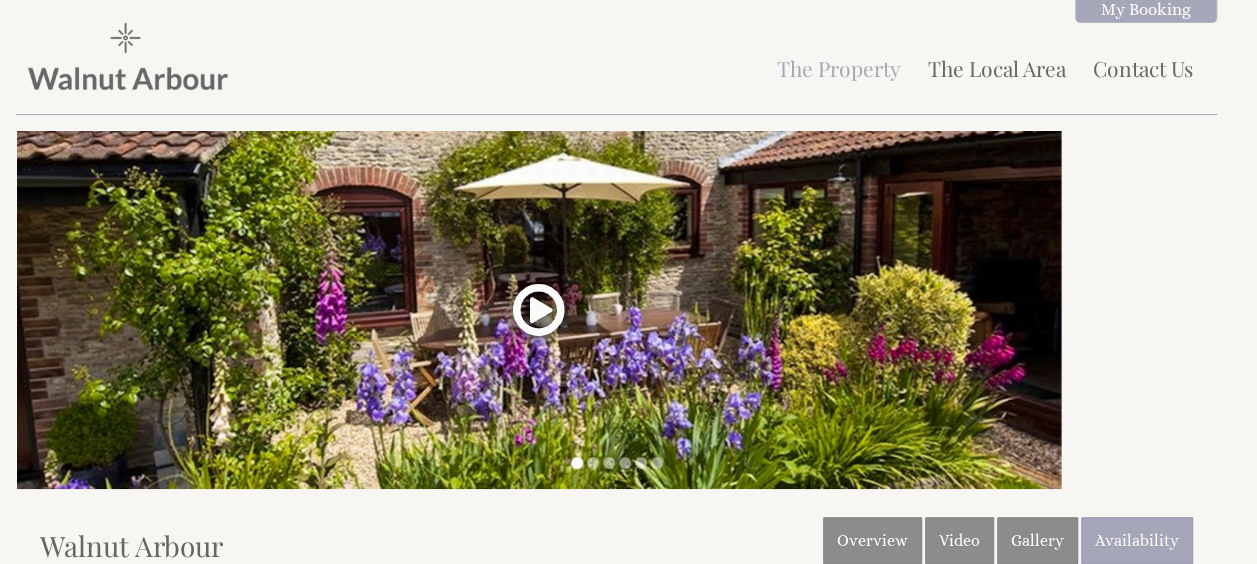 click at bounding box center [539, 317] 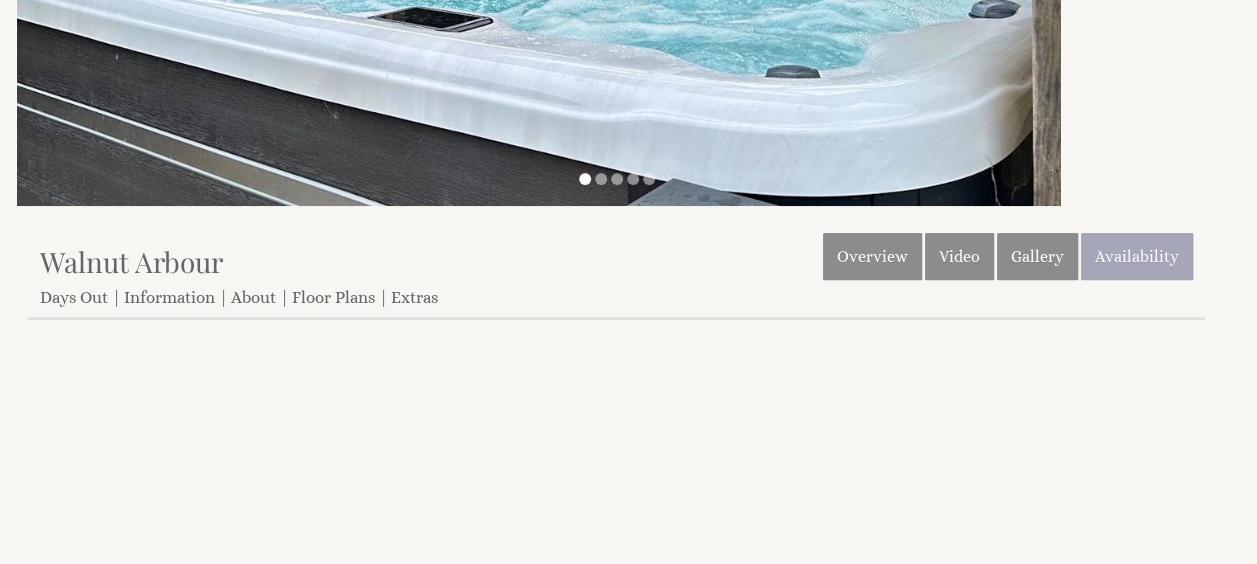 scroll, scrollTop: 286, scrollLeft: 0, axis: vertical 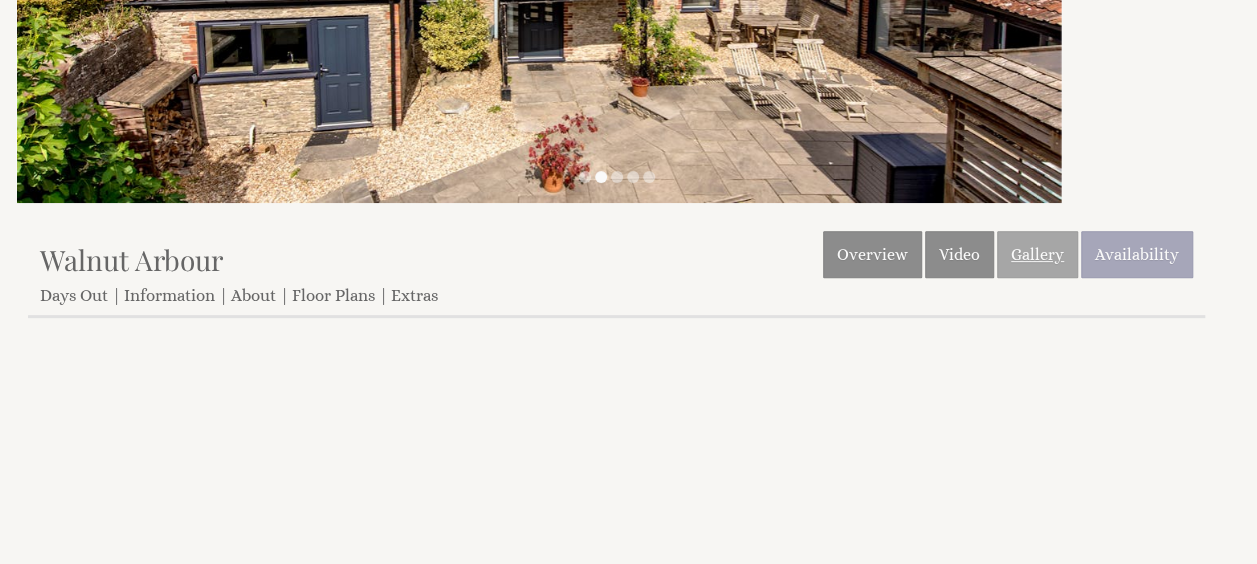 click on "Gallery" at bounding box center [1037, 254] 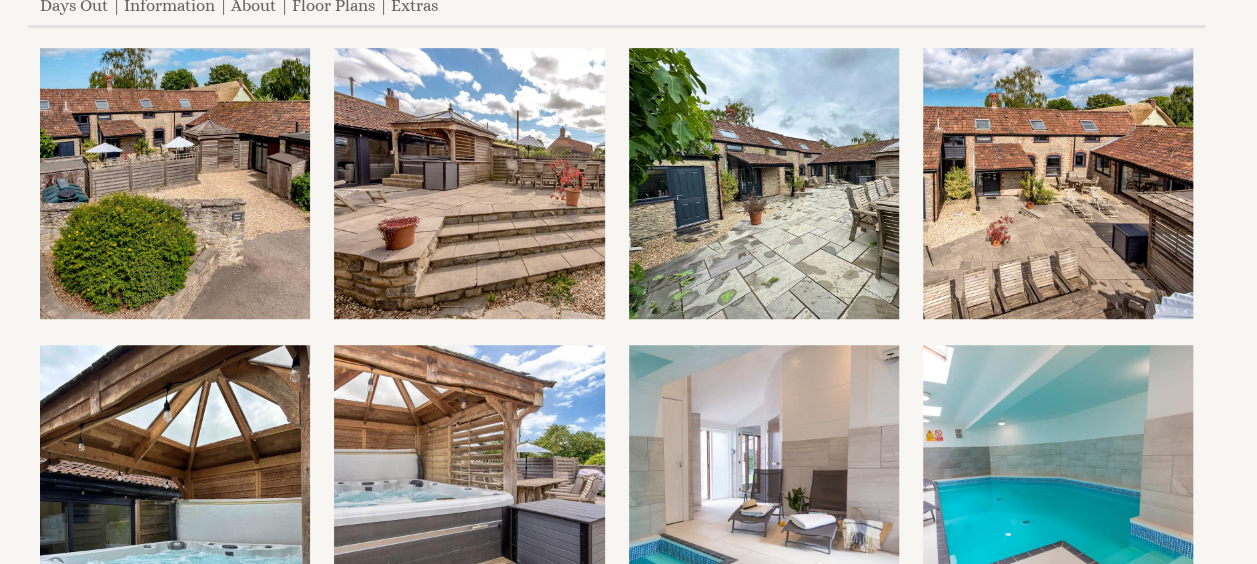 scroll, scrollTop: 640, scrollLeft: 0, axis: vertical 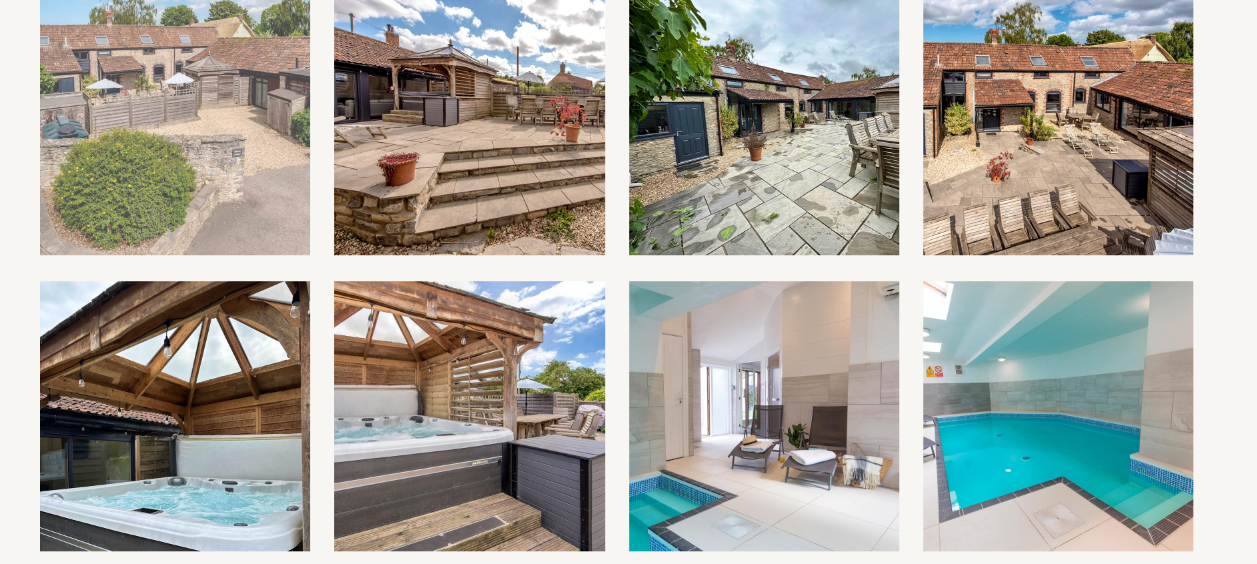 click at bounding box center (175, 119) 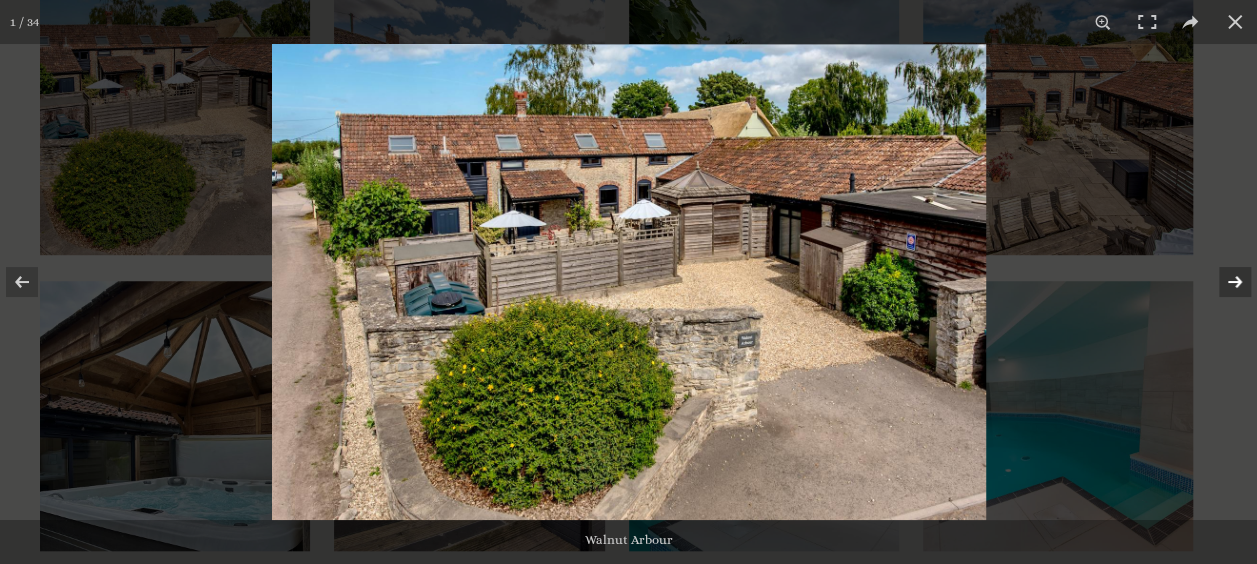 click at bounding box center [1222, 282] 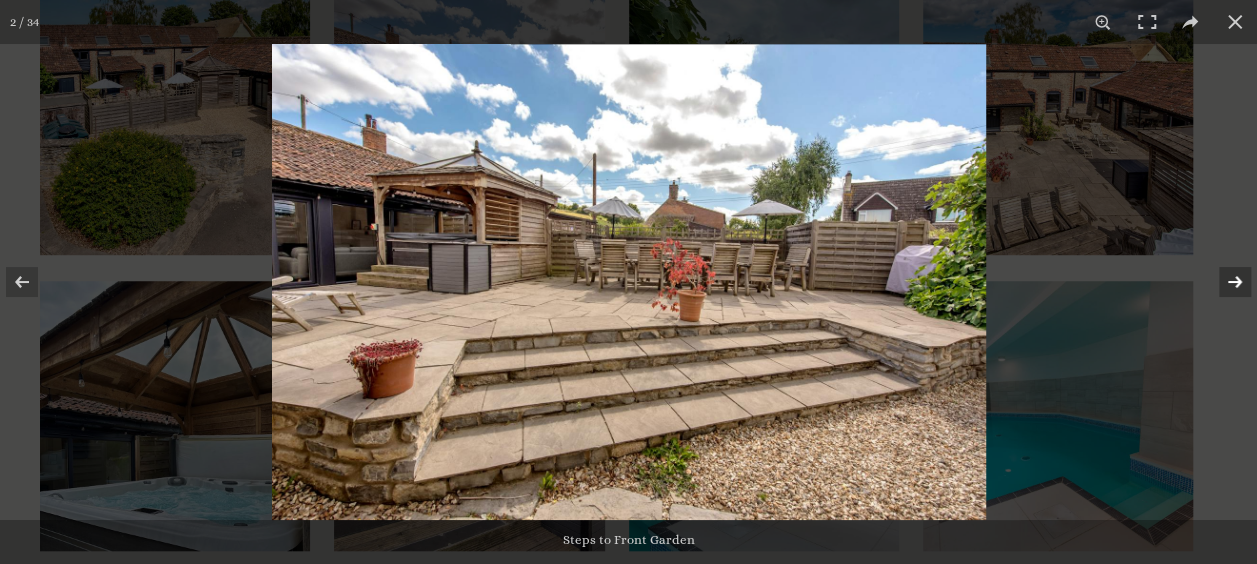 click at bounding box center (1222, 282) 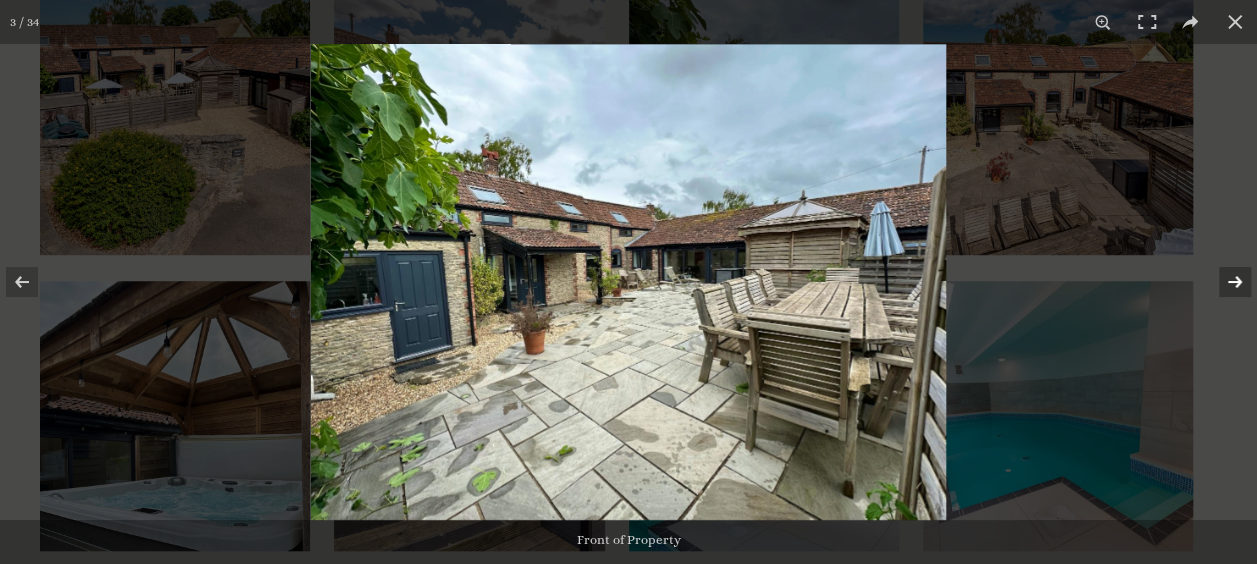 click at bounding box center (1222, 282) 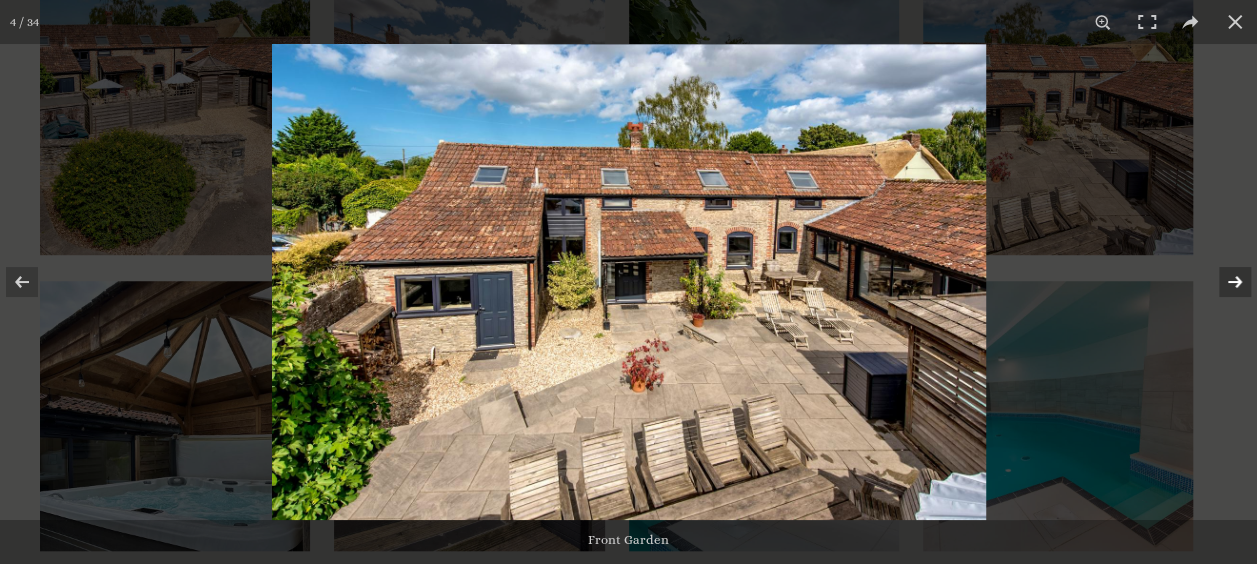 click at bounding box center (1222, 282) 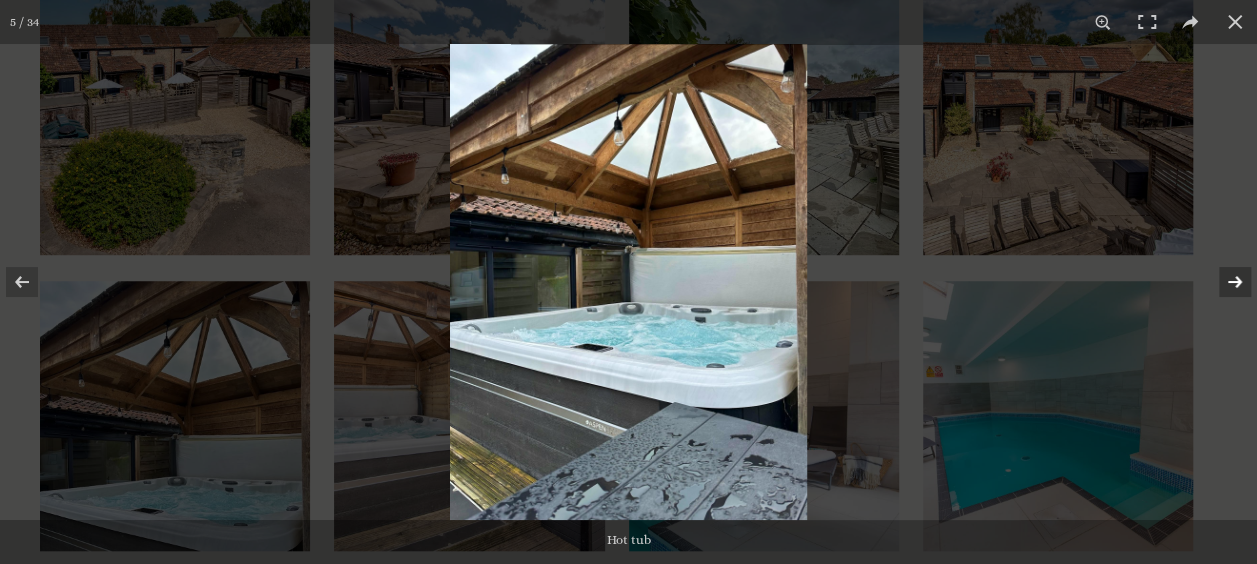 click at bounding box center [1222, 282] 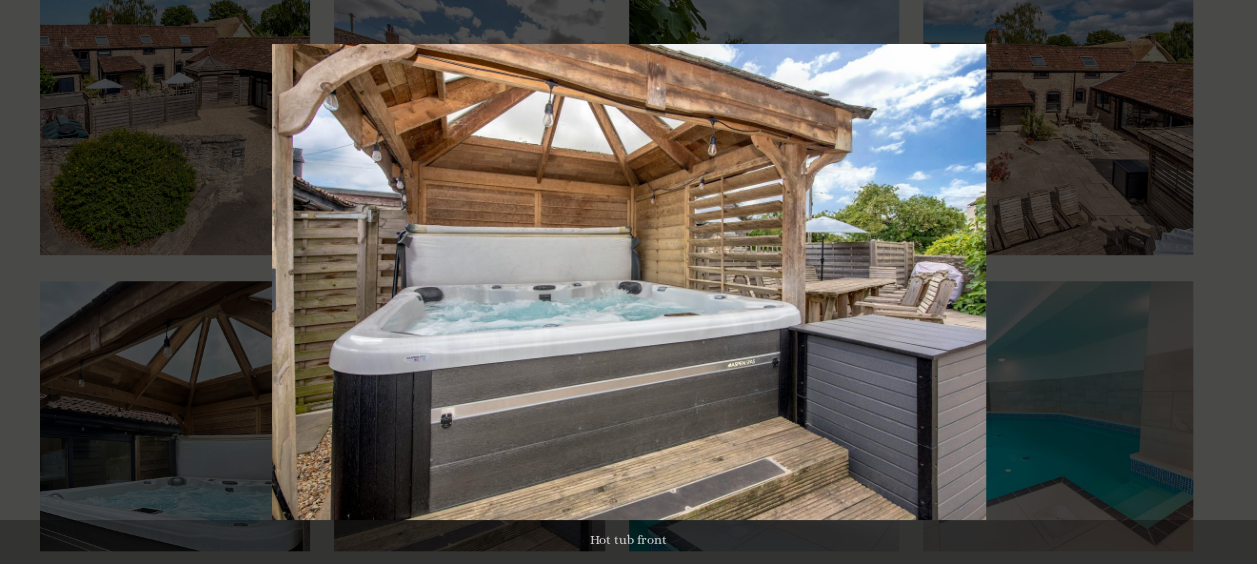 click at bounding box center (1222, 282) 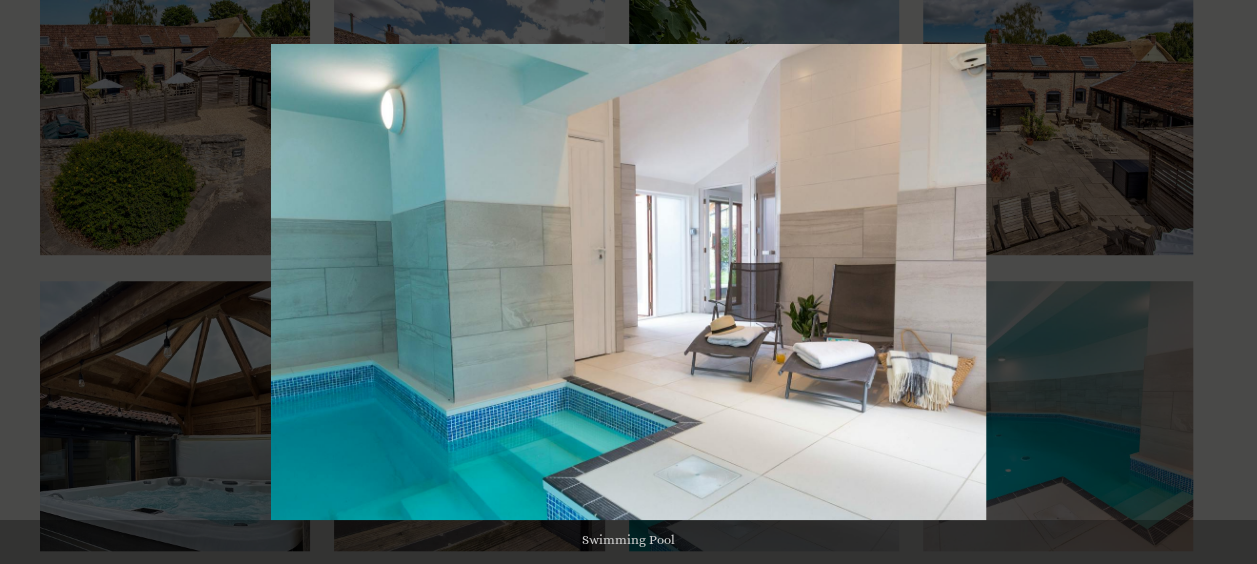 click at bounding box center (1222, 282) 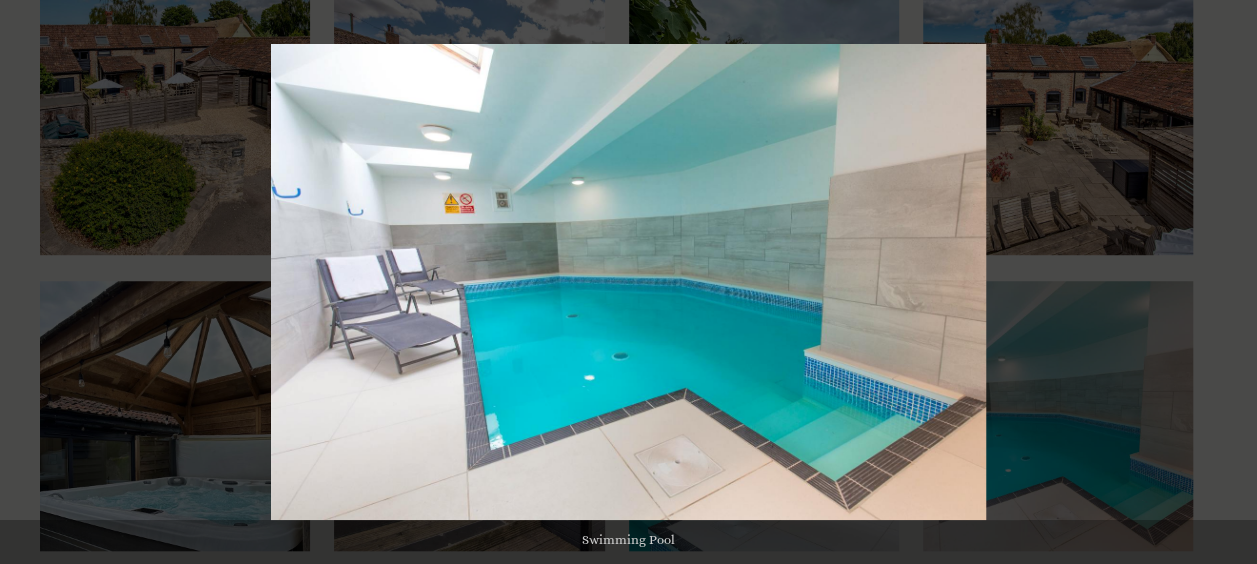 click at bounding box center [1222, 282] 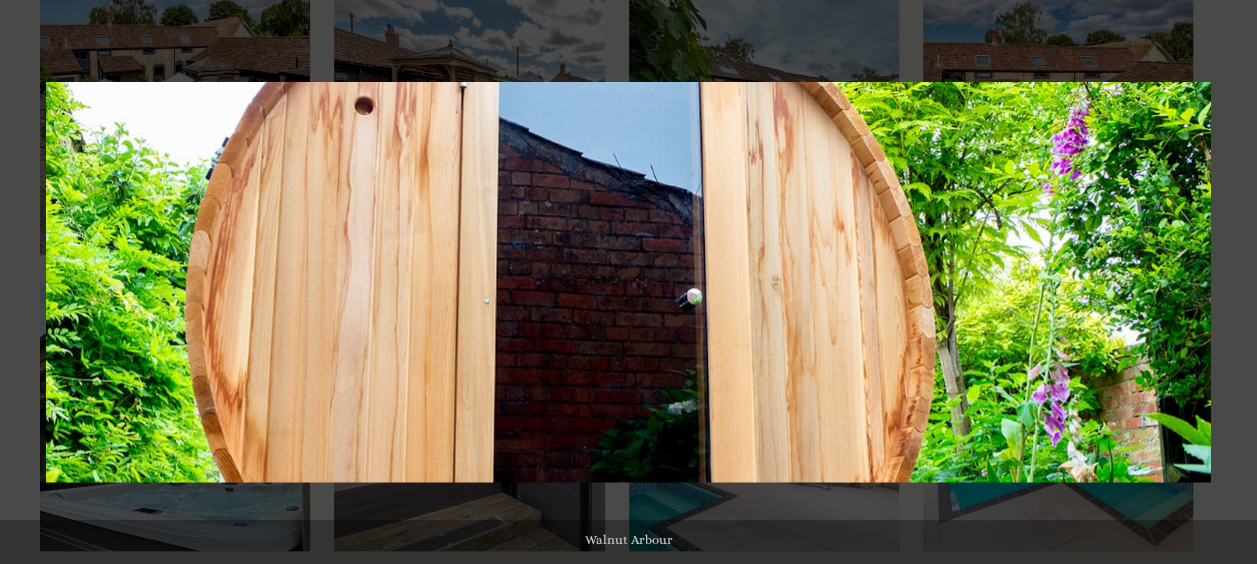 click at bounding box center (1222, 282) 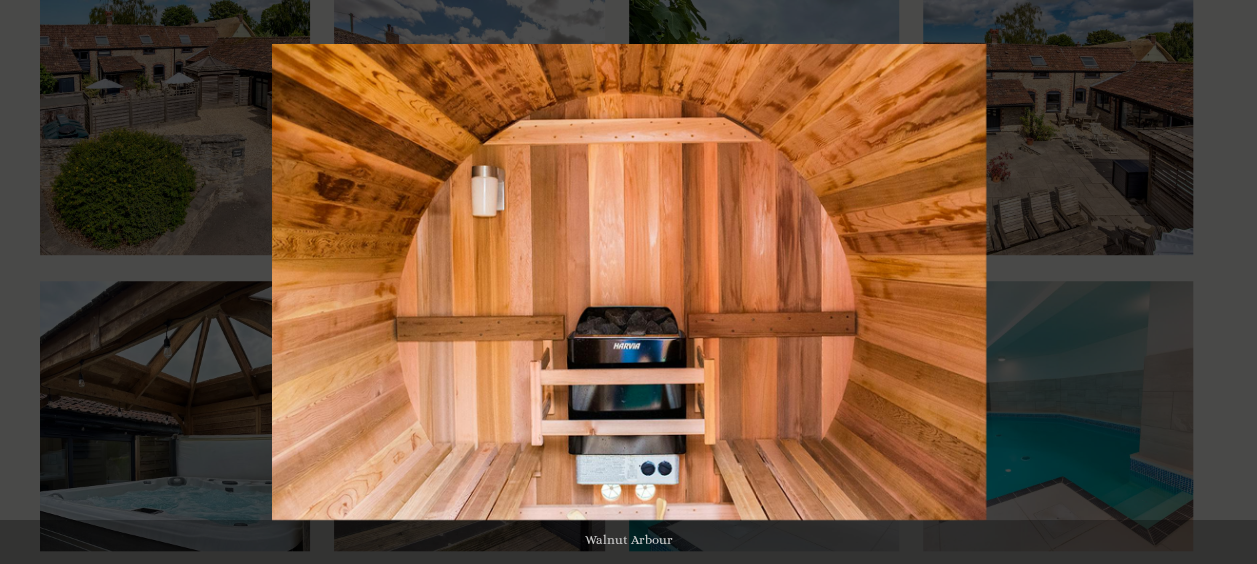 click at bounding box center (1222, 282) 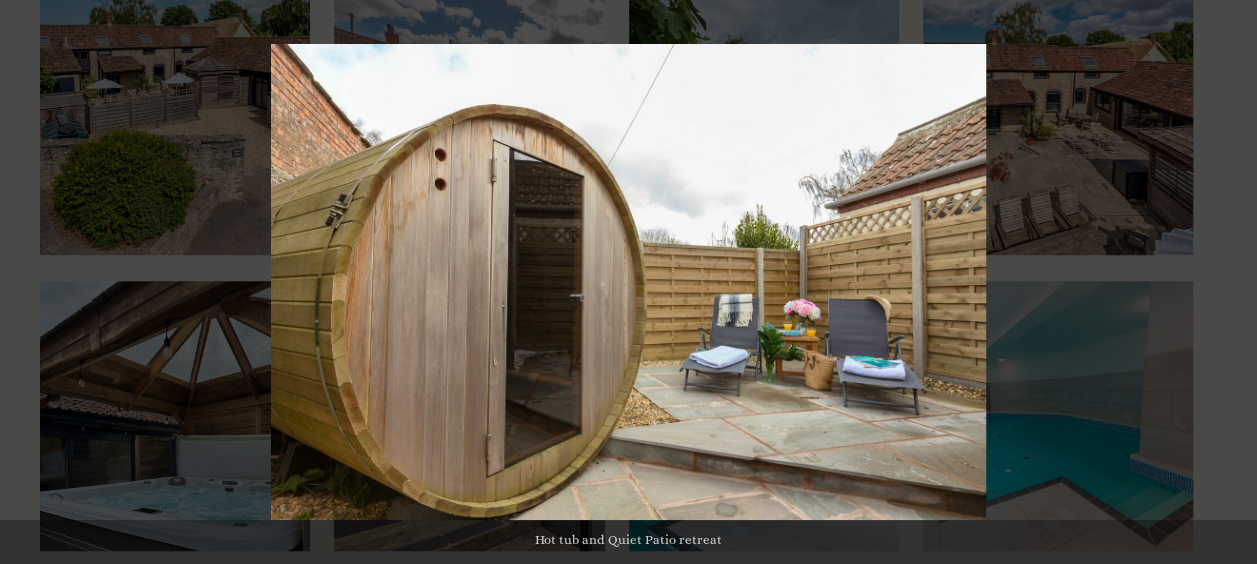 click at bounding box center [1222, 282] 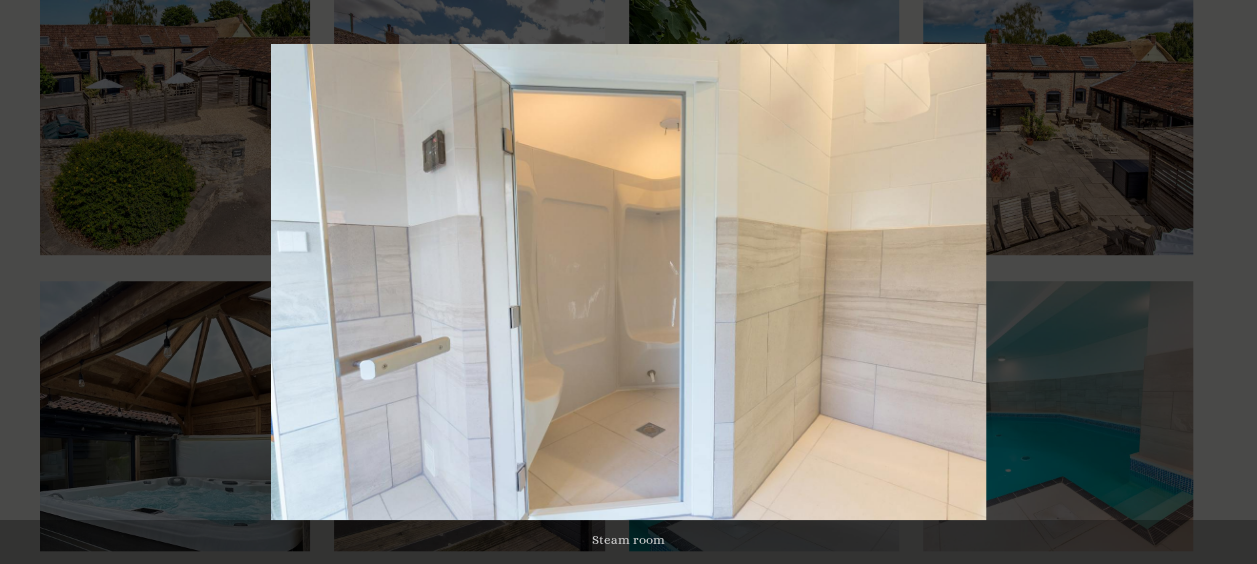 click at bounding box center (1222, 282) 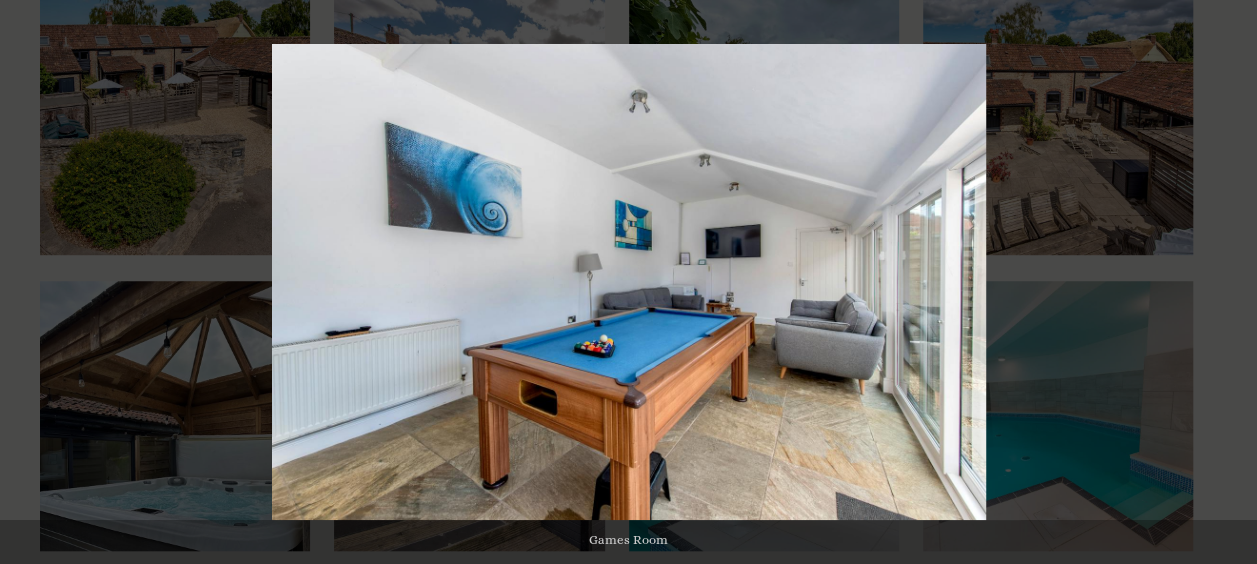 click at bounding box center [1222, 282] 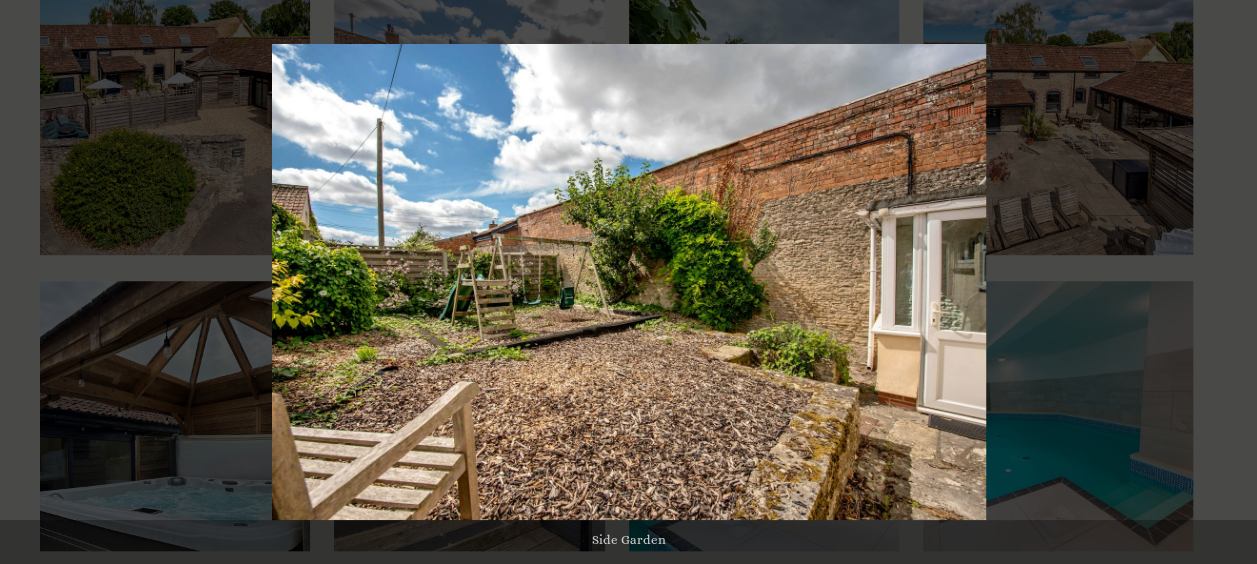 click at bounding box center (1222, 282) 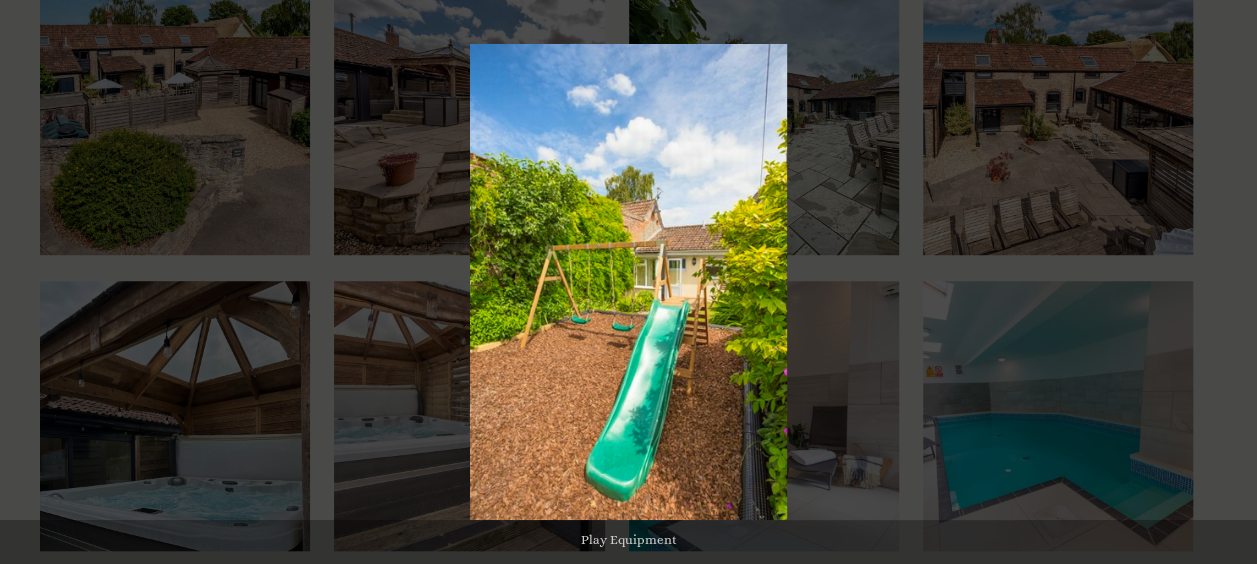 click at bounding box center (1222, 282) 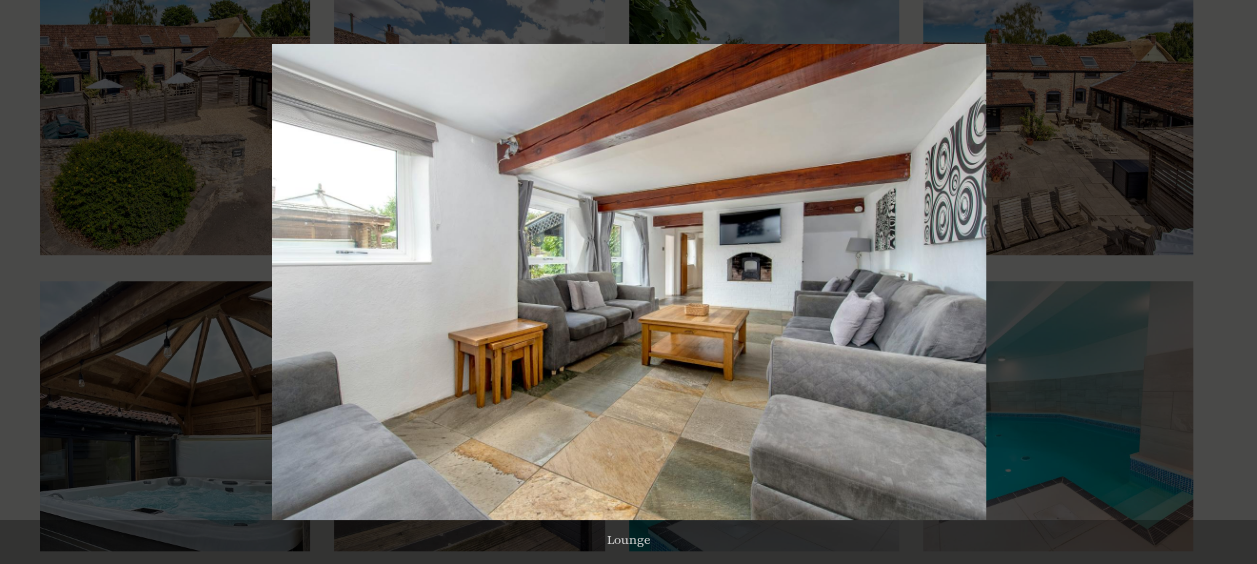 click at bounding box center (1222, 282) 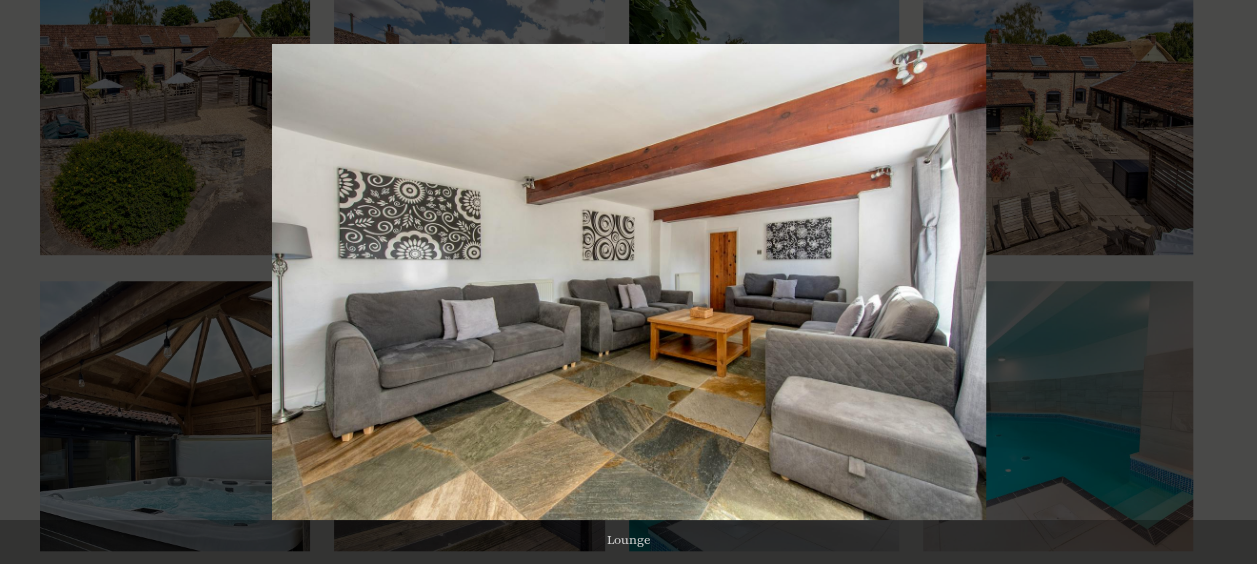 click at bounding box center (1222, 282) 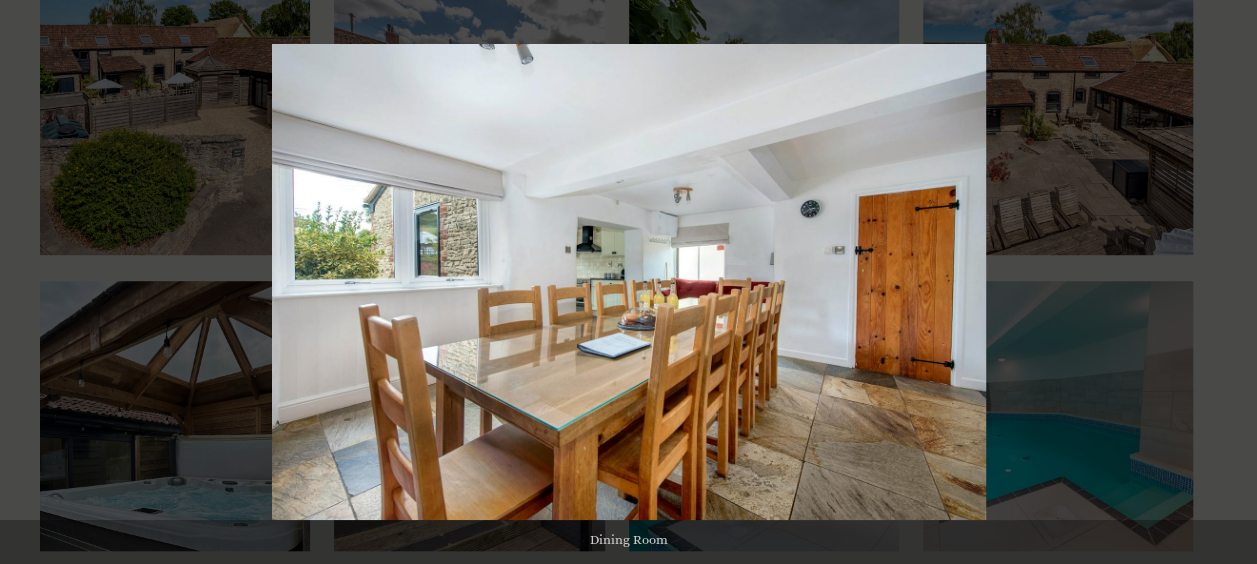 click at bounding box center (1222, 282) 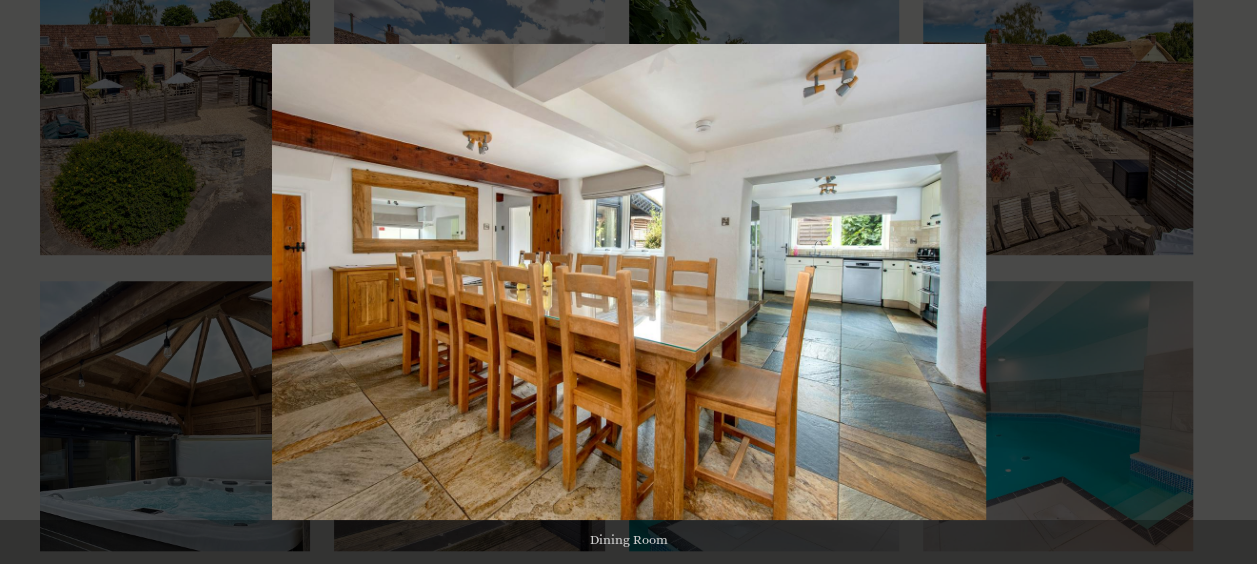 click at bounding box center [1222, 282] 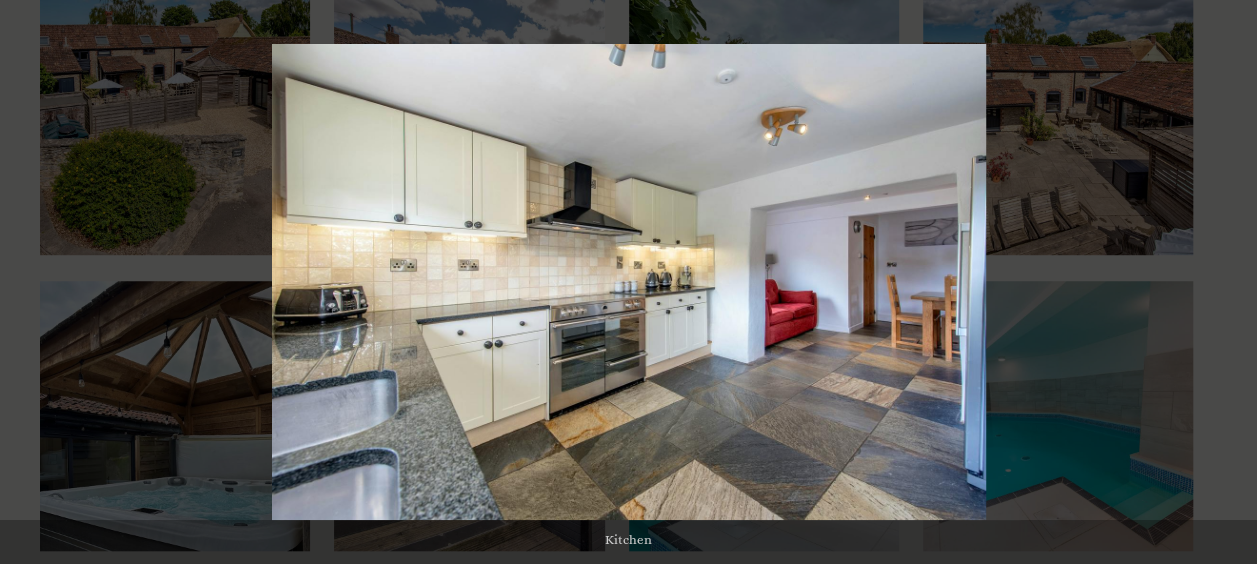 click at bounding box center [1222, 282] 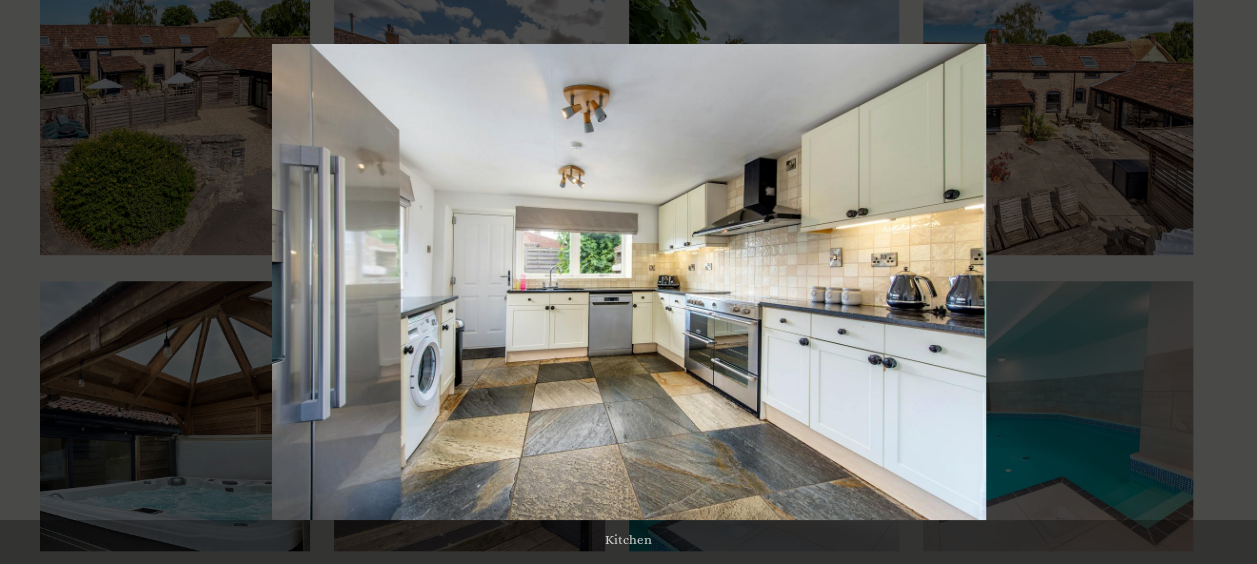 click at bounding box center [1222, 282] 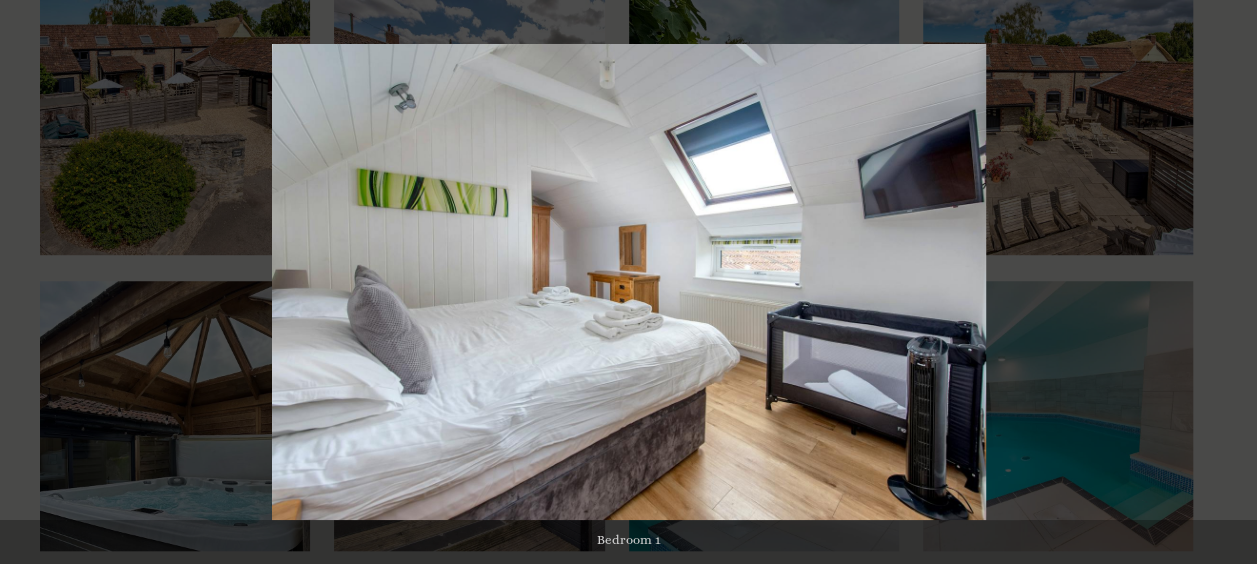 click at bounding box center [1222, 282] 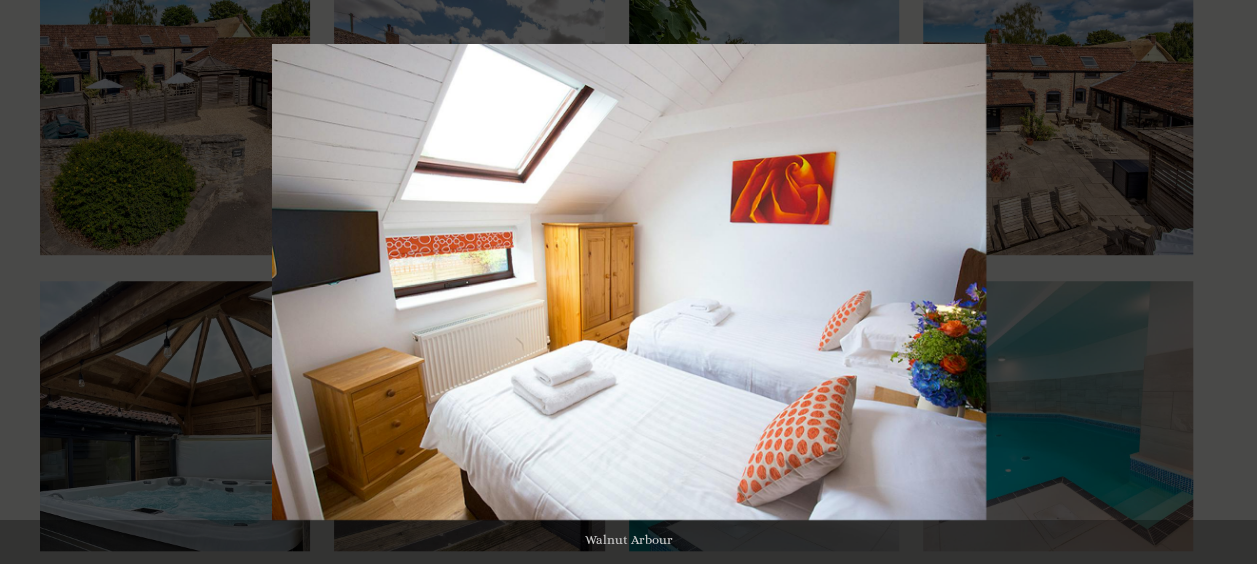click at bounding box center [1222, 282] 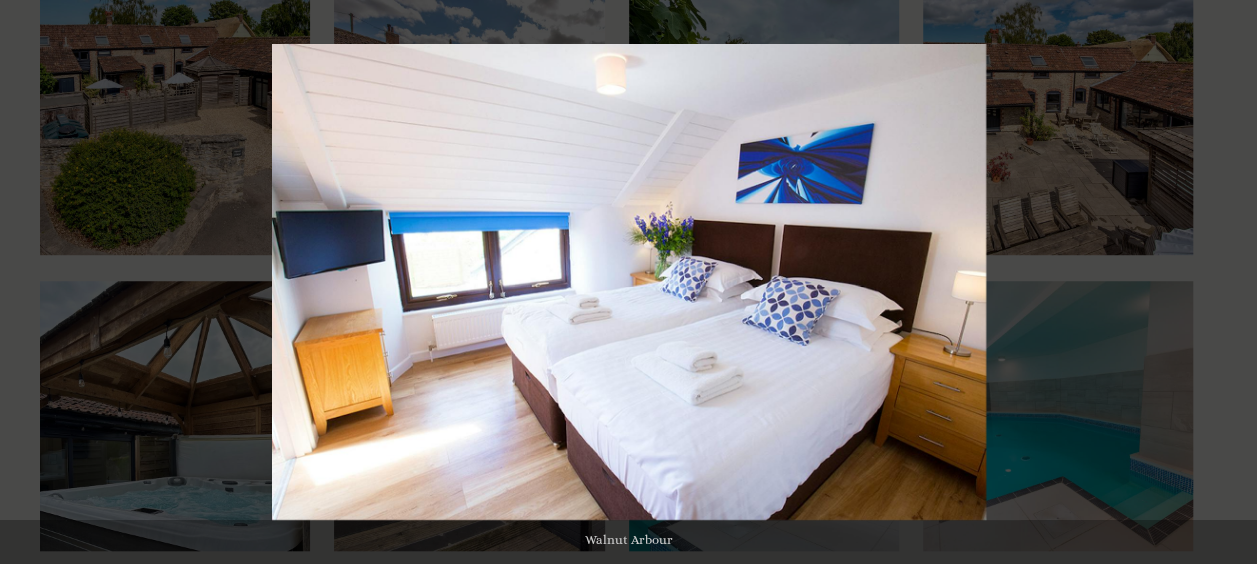 click at bounding box center [1222, 282] 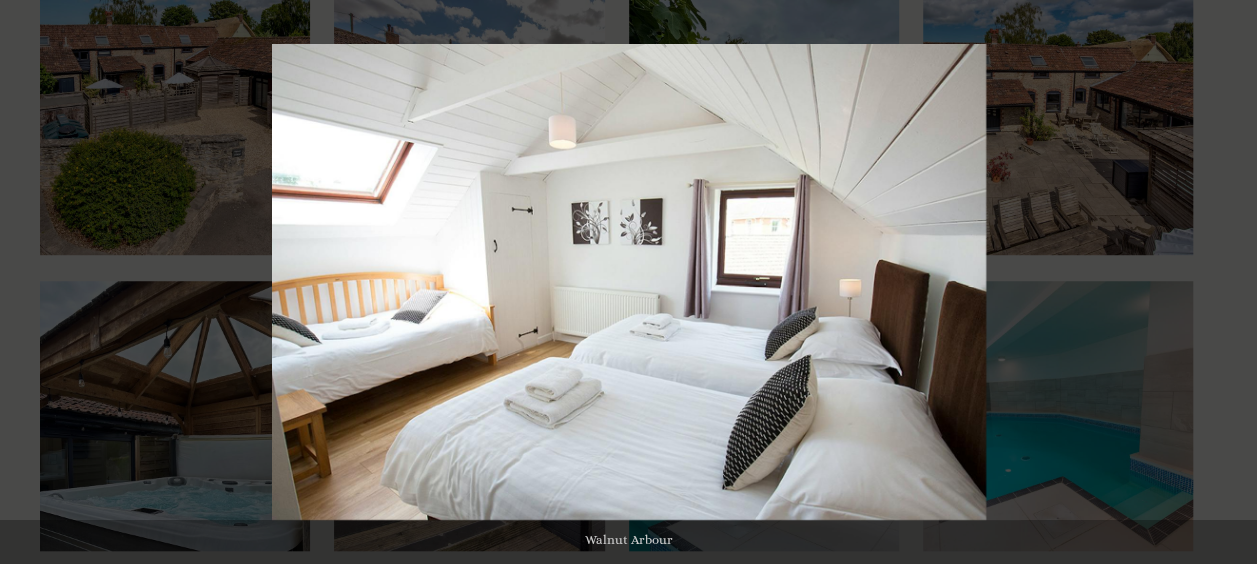 click at bounding box center [1222, 282] 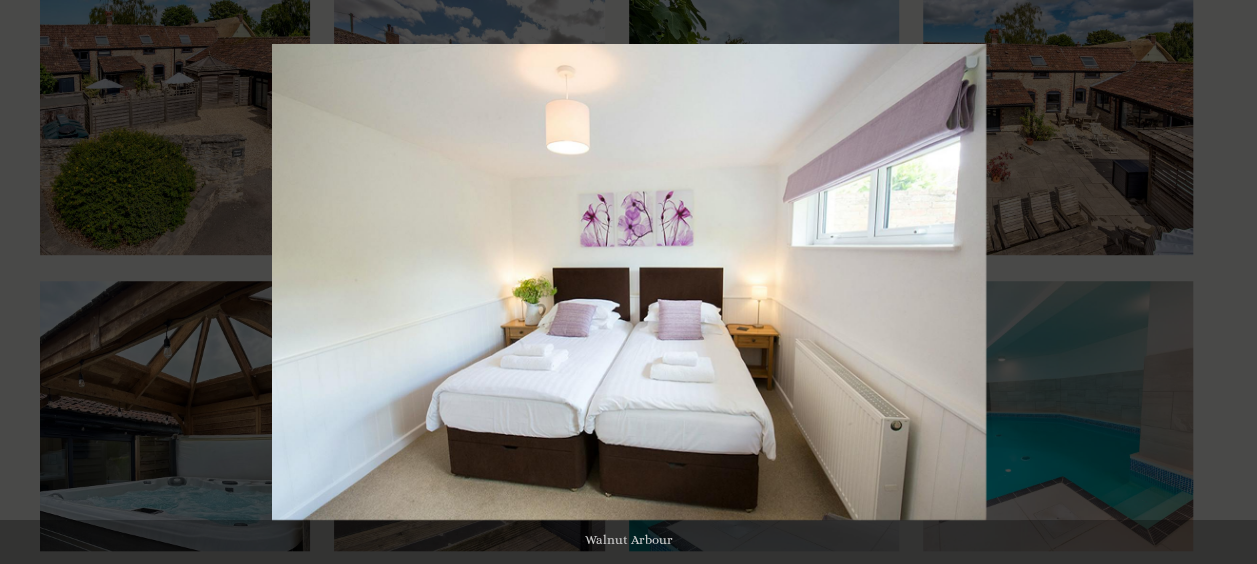 click at bounding box center [1222, 282] 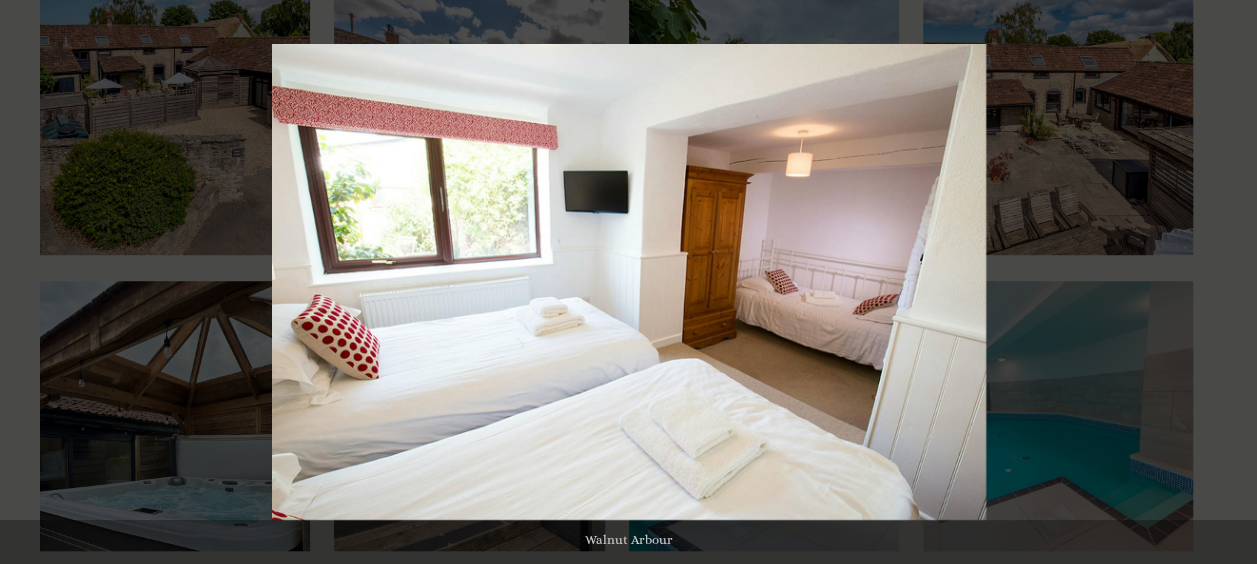 click at bounding box center (1222, 282) 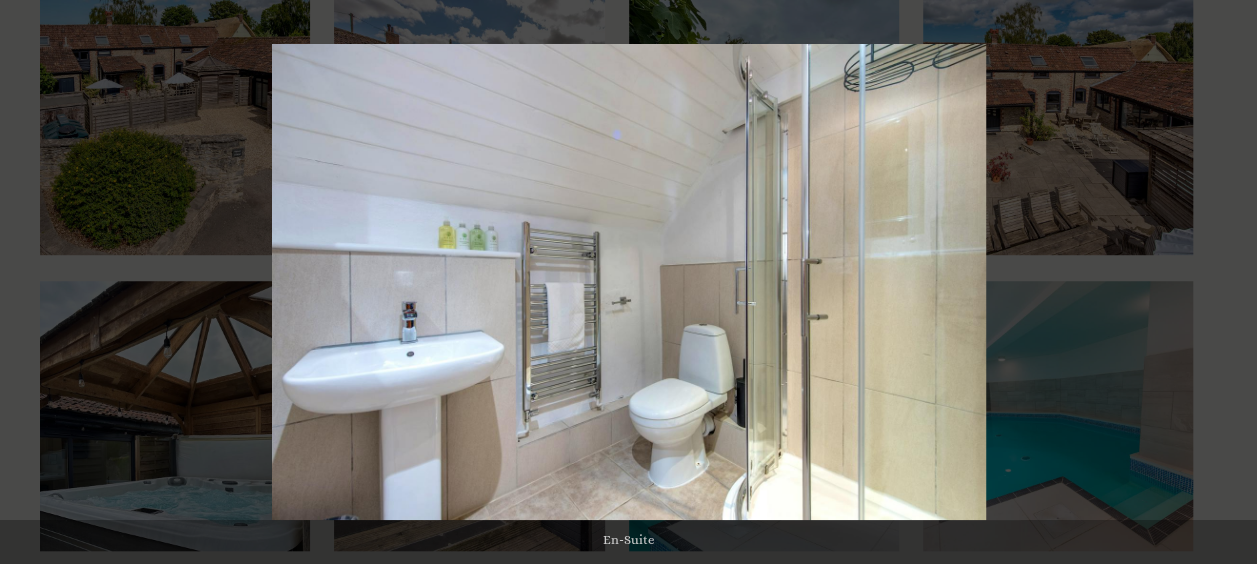 click at bounding box center (1222, 282) 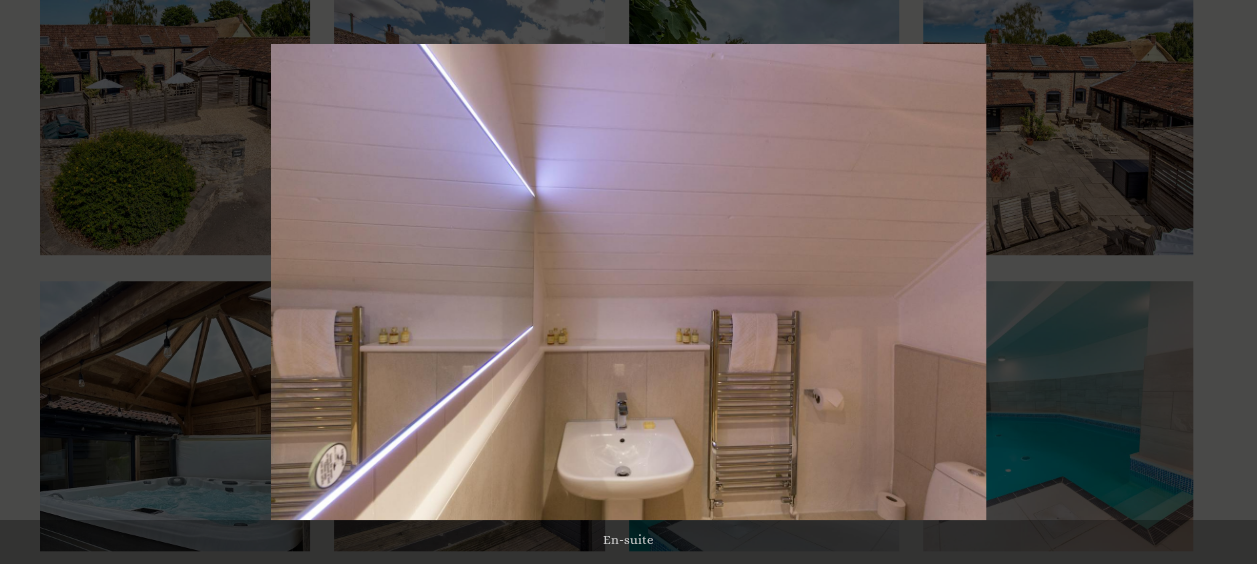 click at bounding box center [1222, 282] 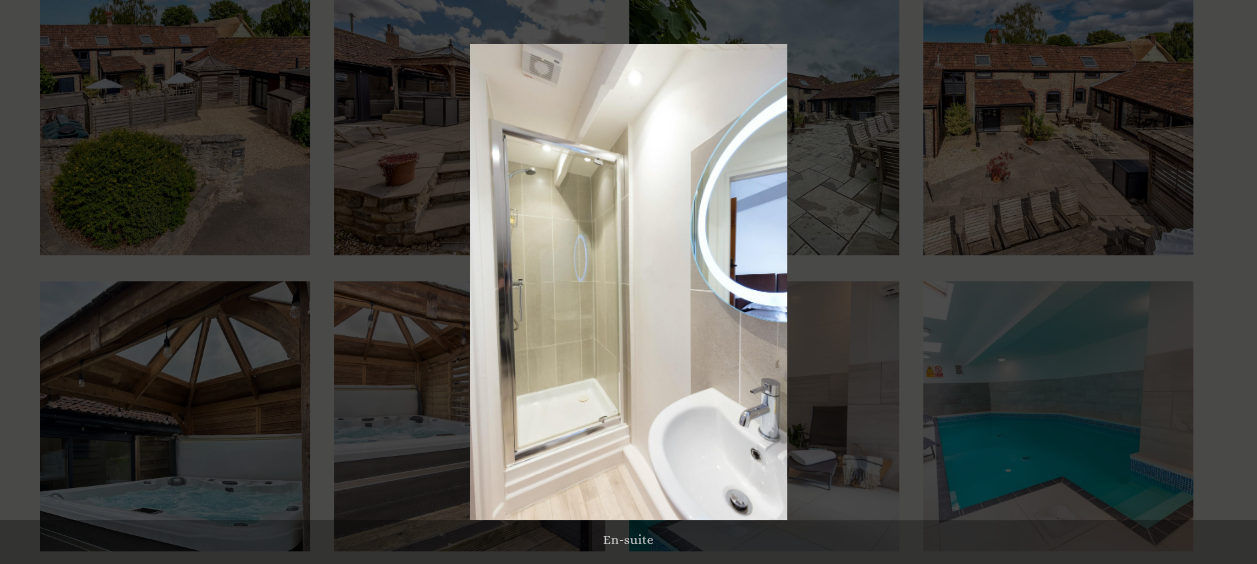 click at bounding box center (1222, 282) 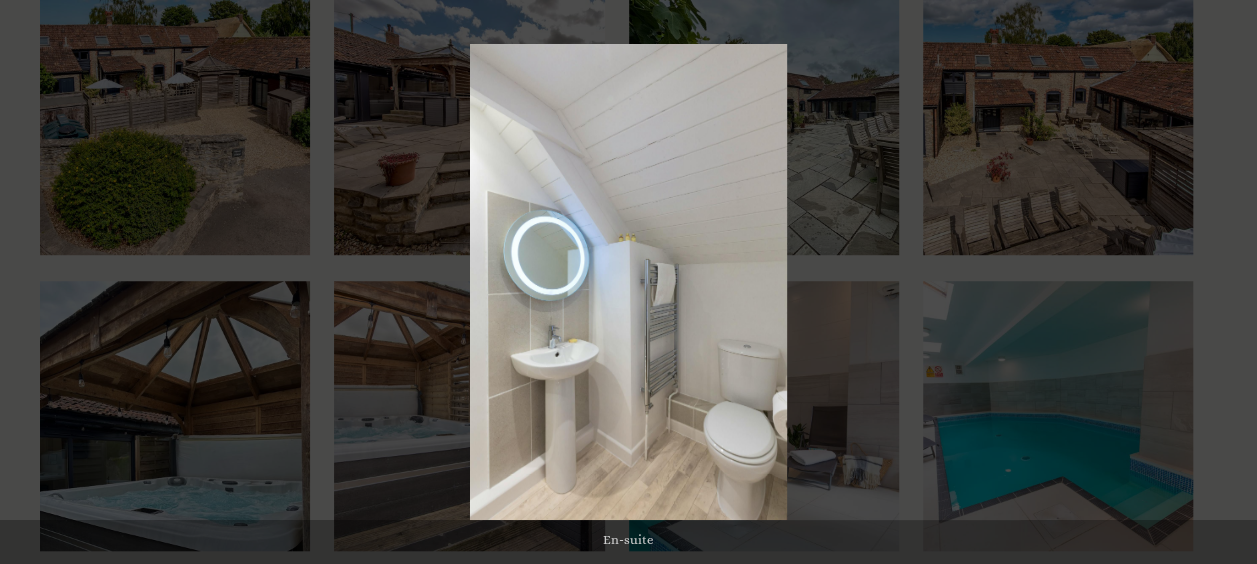 click at bounding box center (1222, 282) 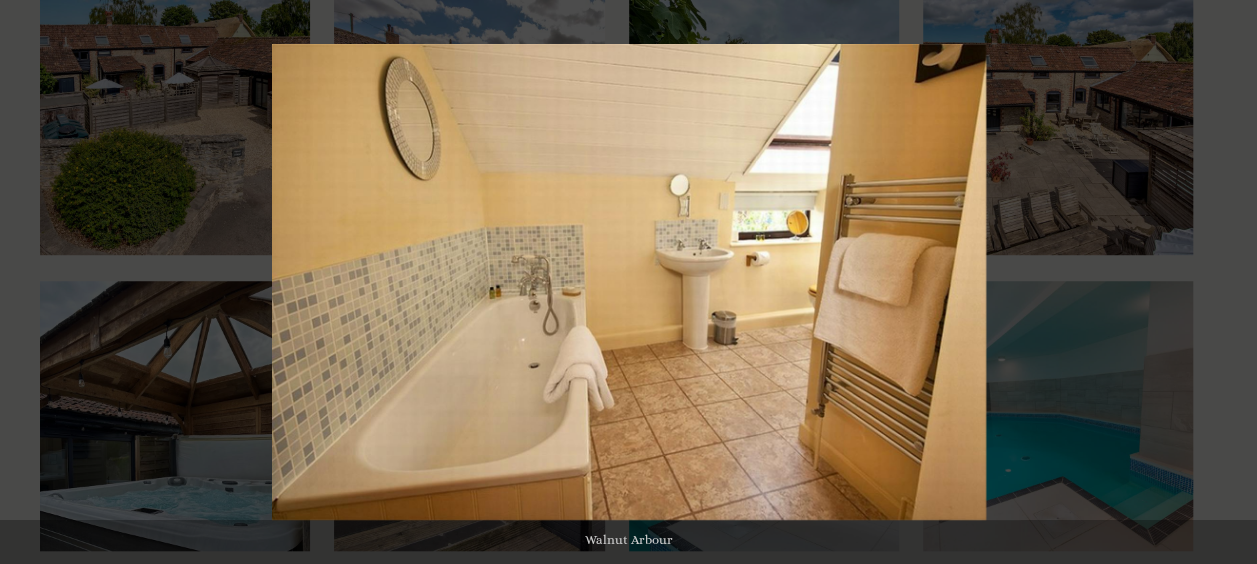 click at bounding box center [1222, 282] 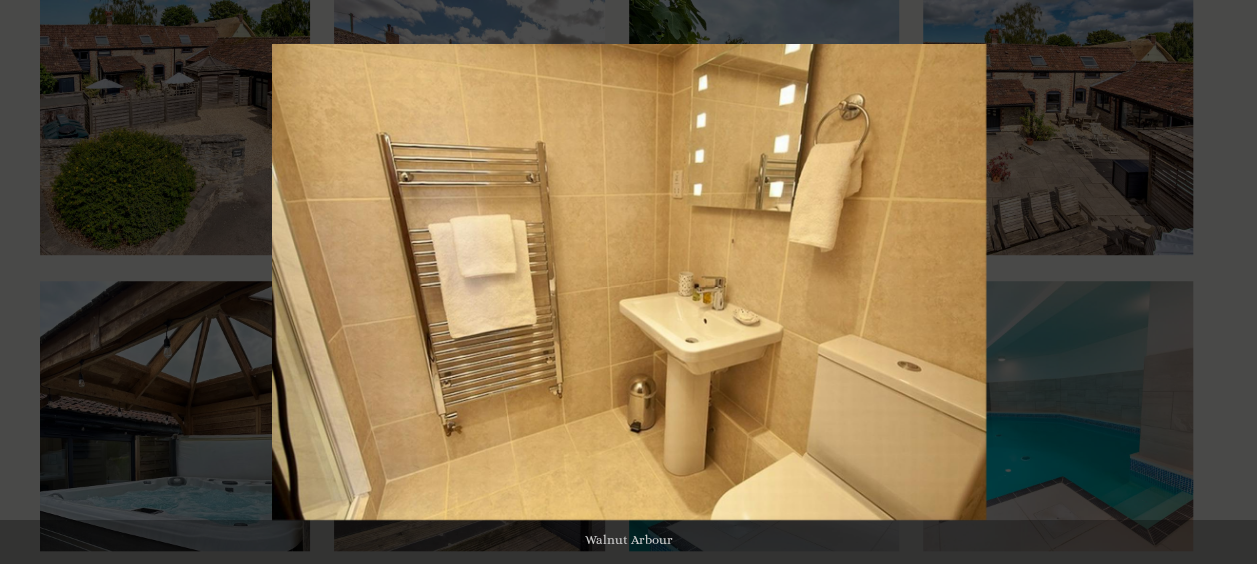 click at bounding box center [1222, 282] 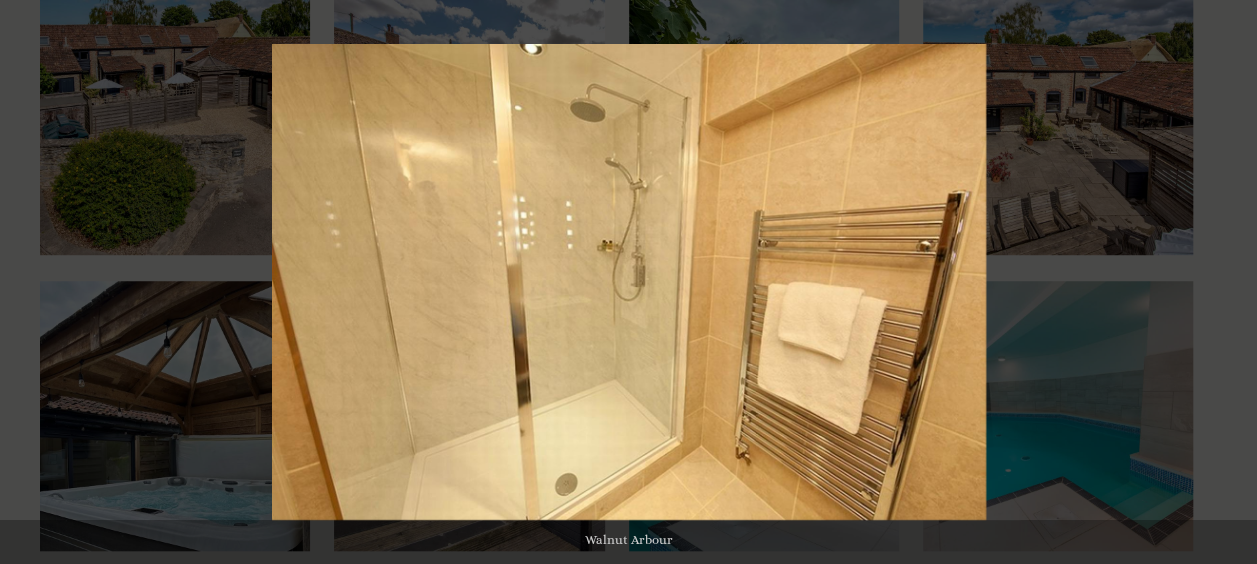 click at bounding box center (1222, 282) 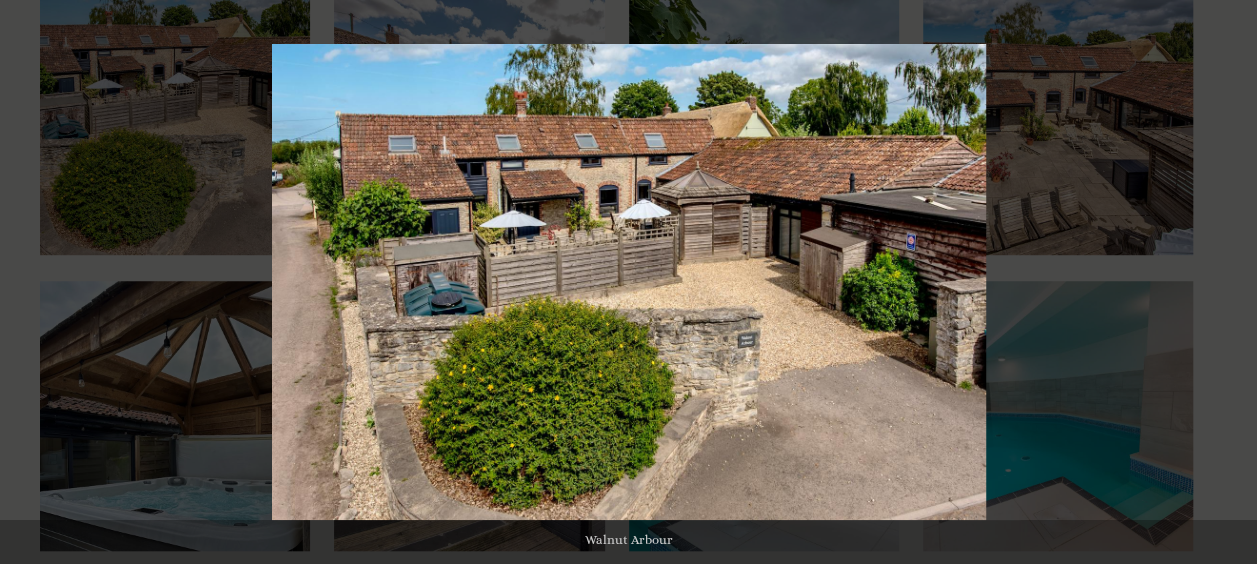 click at bounding box center (1222, 282) 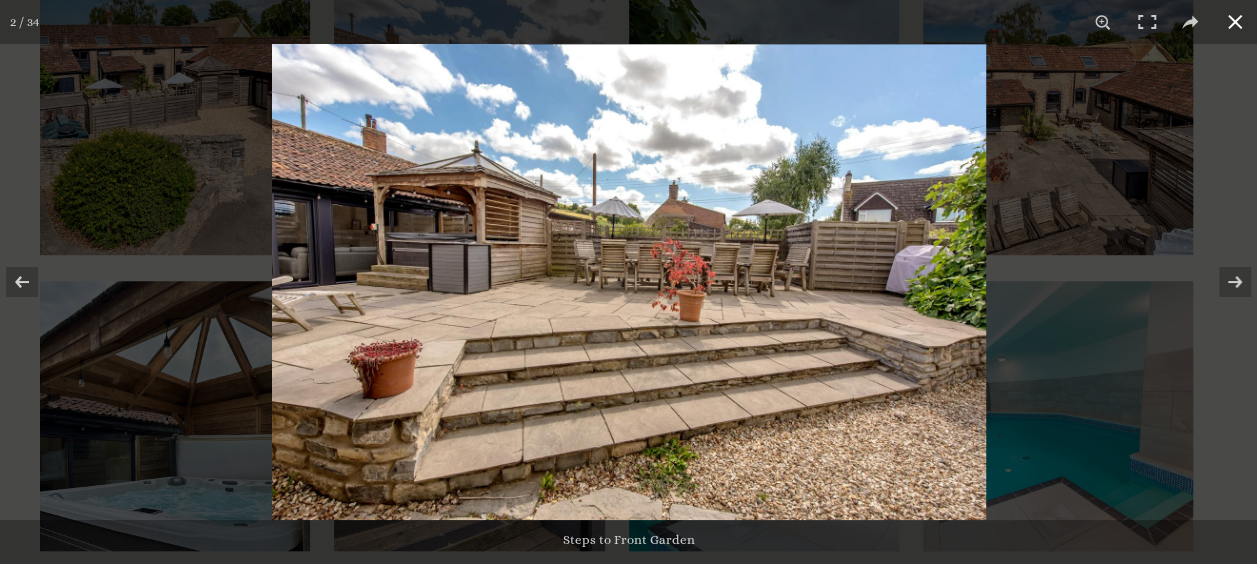 click at bounding box center [1235, 22] 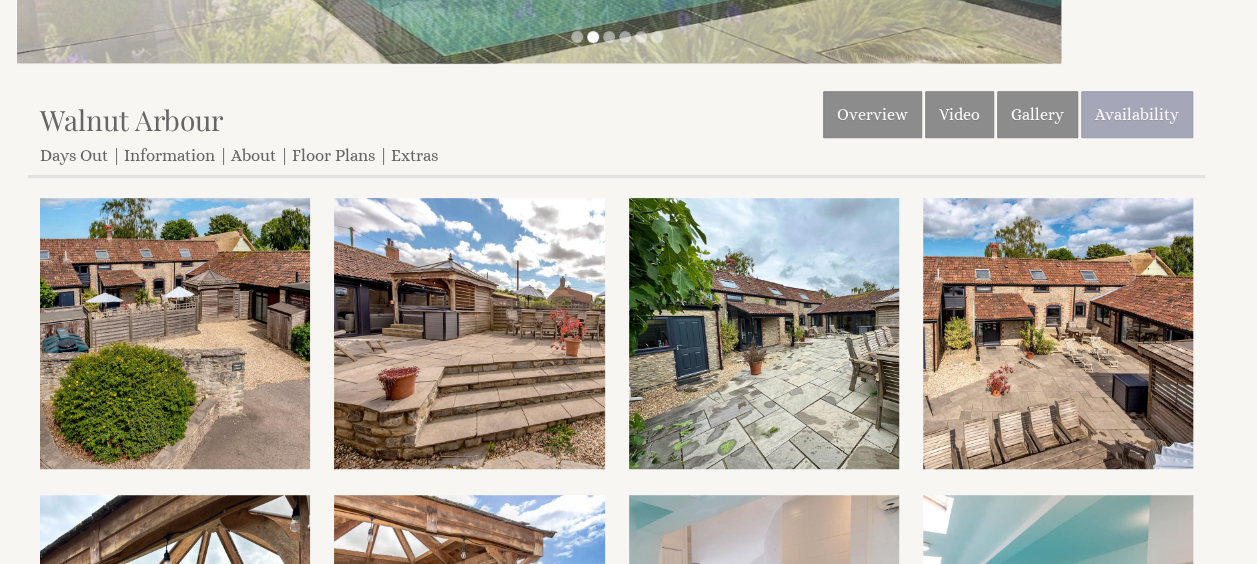 scroll, scrollTop: 0, scrollLeft: 0, axis: both 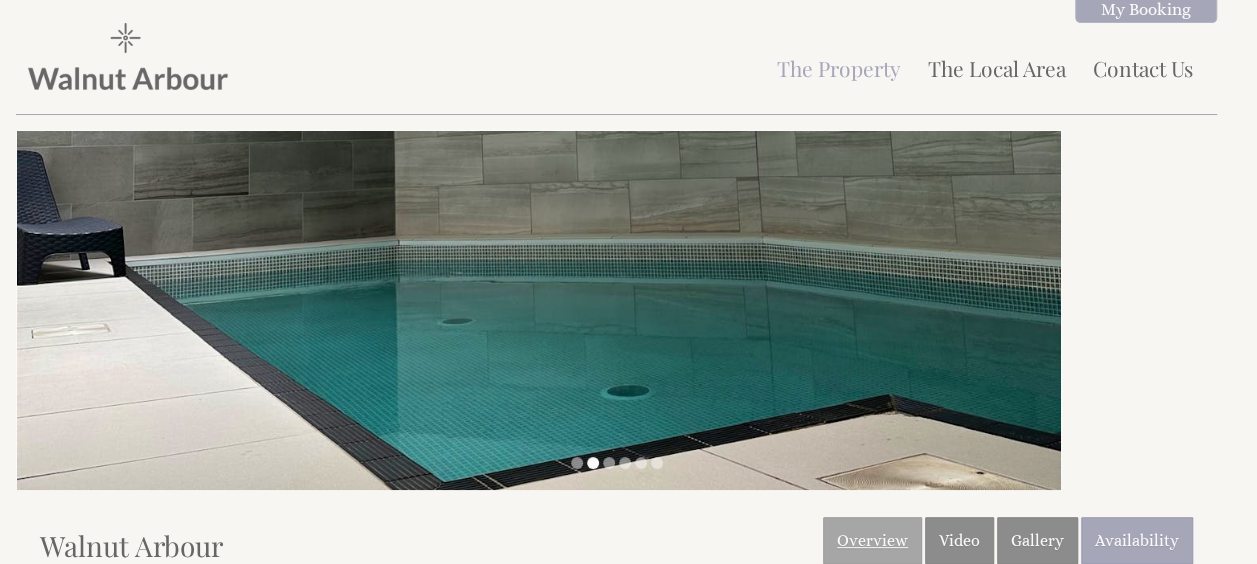 click on "Overview" at bounding box center [872, 540] 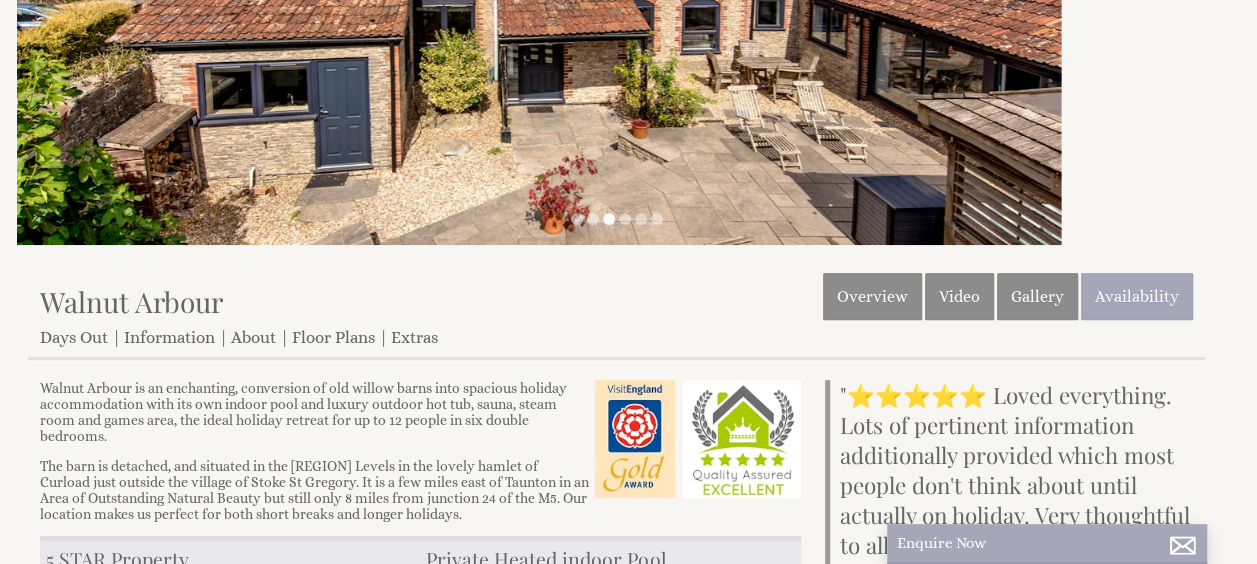 scroll, scrollTop: 240, scrollLeft: 0, axis: vertical 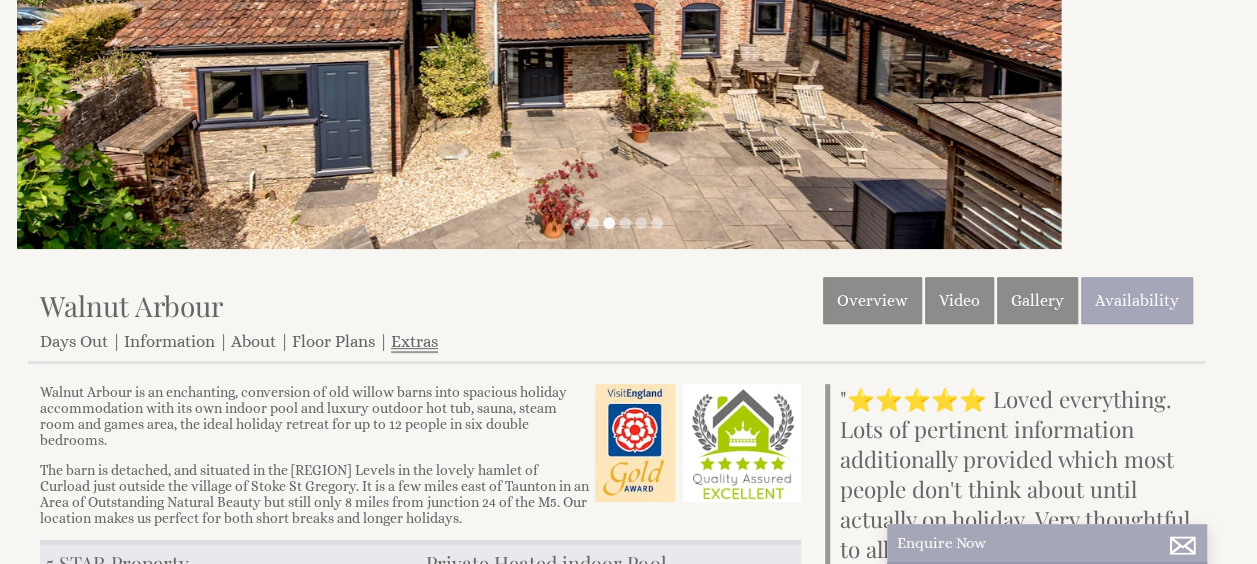 click on "Extras" at bounding box center [414, 342] 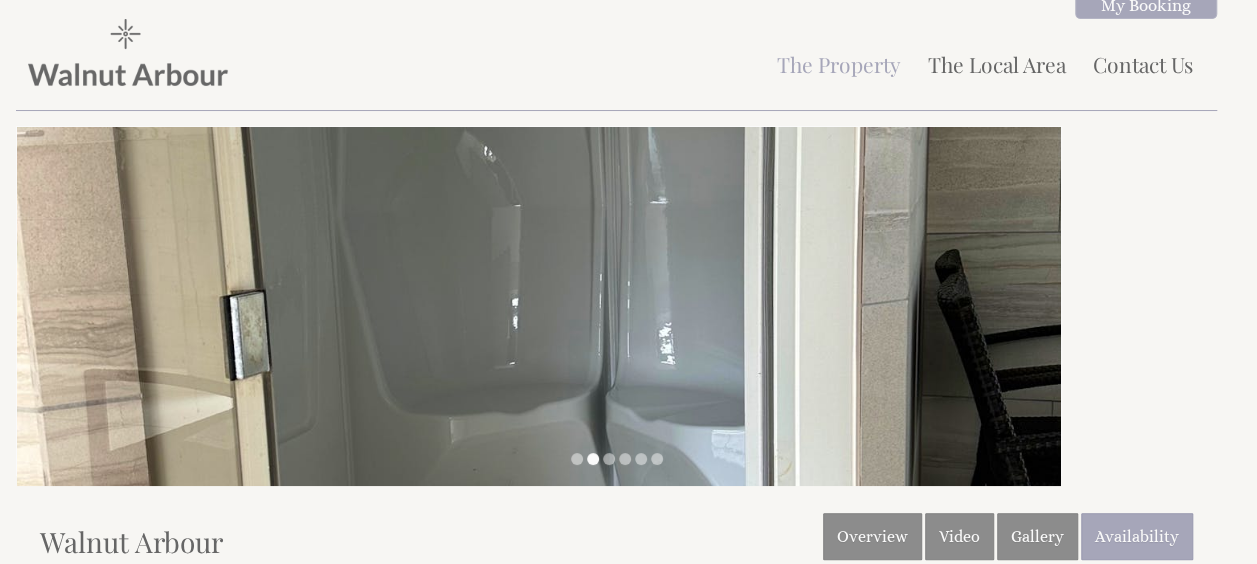 scroll, scrollTop: 0, scrollLeft: 0, axis: both 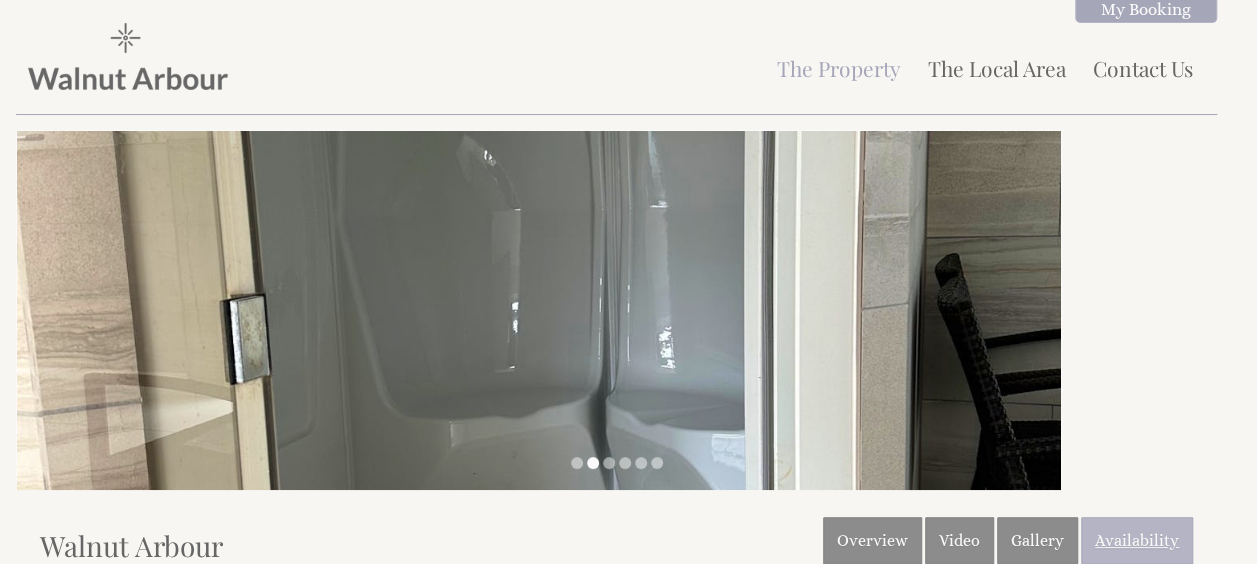 click on "Availability" at bounding box center [1137, 540] 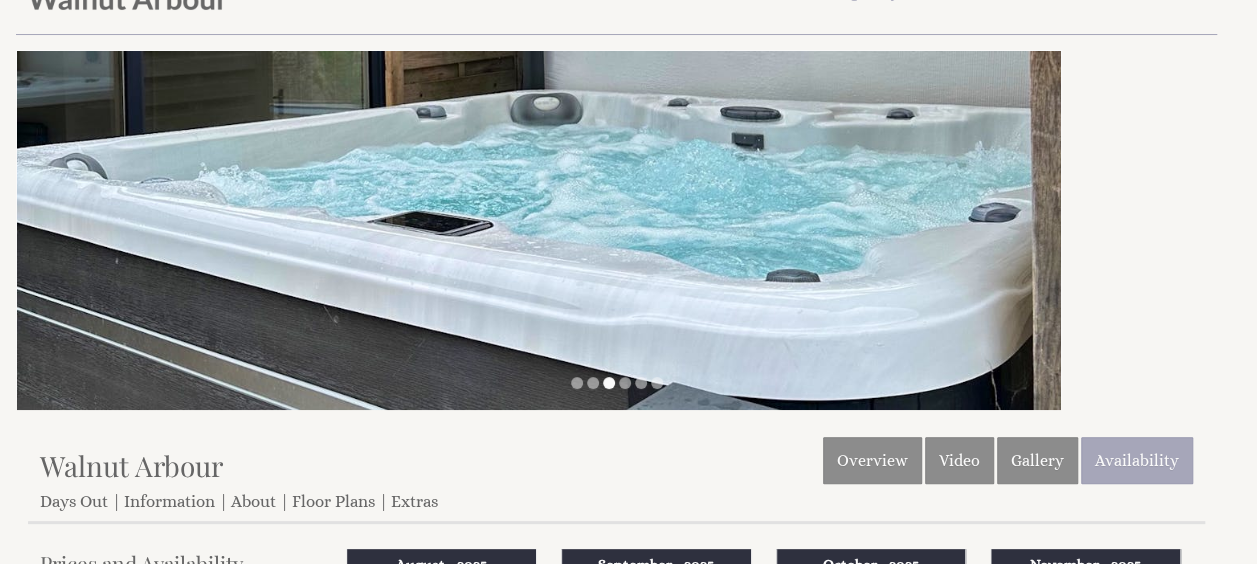 scroll, scrollTop: 120, scrollLeft: 0, axis: vertical 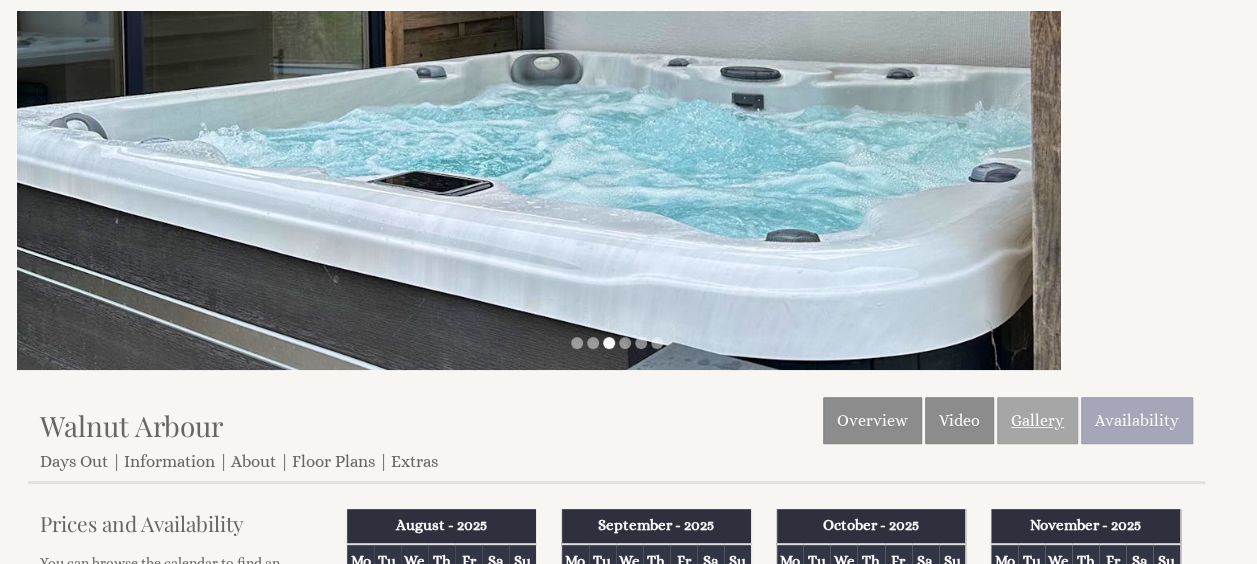 click on "Gallery" at bounding box center (1037, 420) 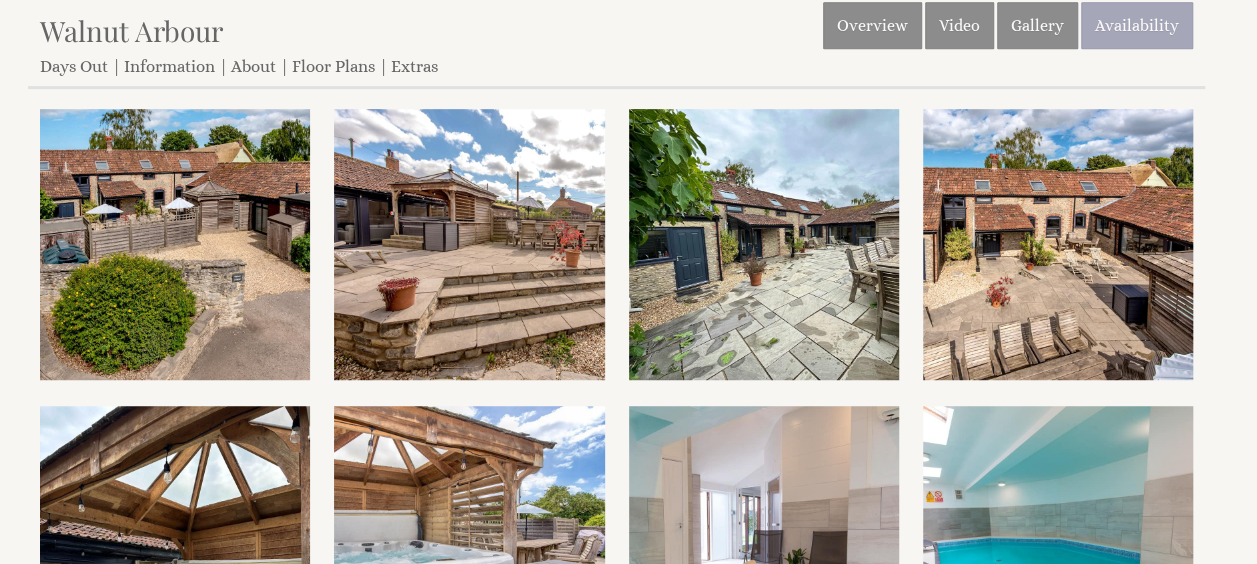 scroll, scrollTop: 520, scrollLeft: 0, axis: vertical 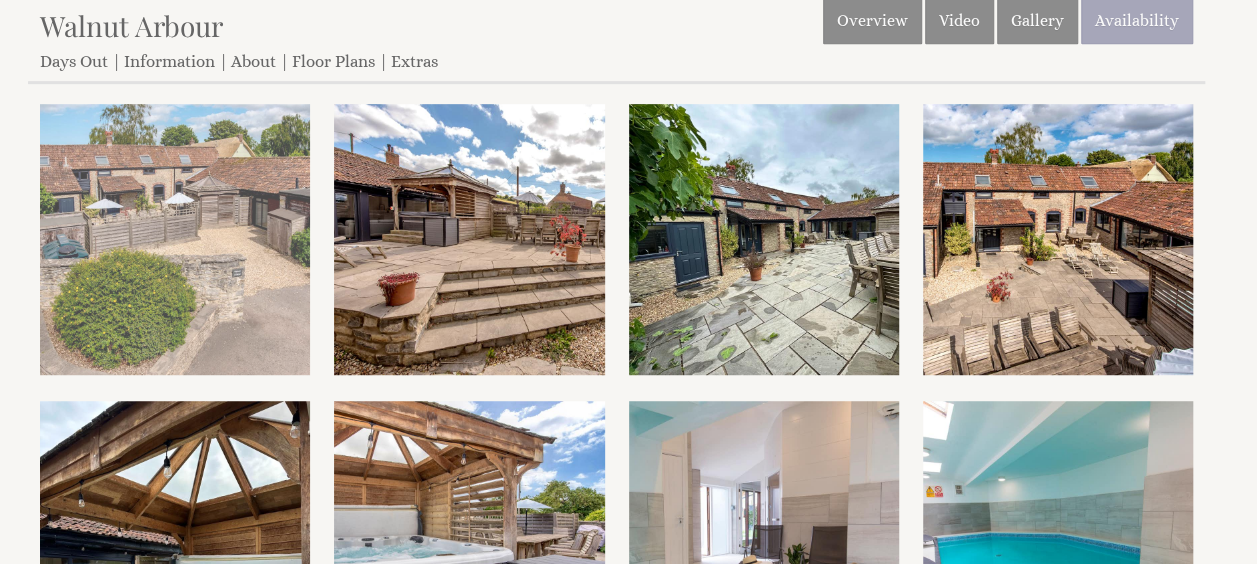 click at bounding box center [175, 239] 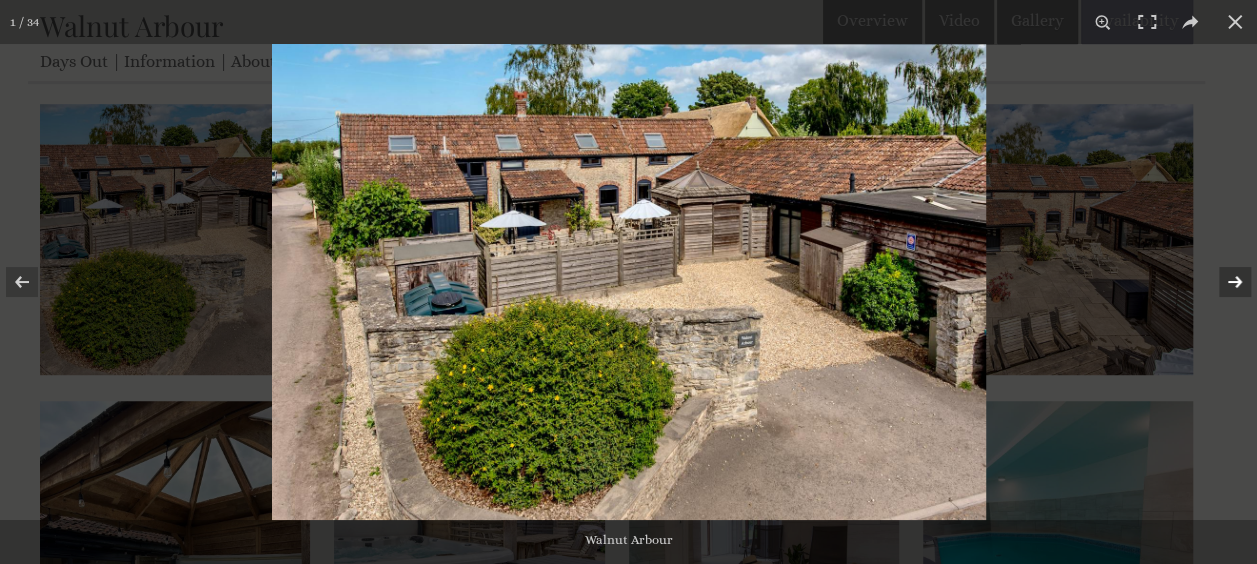 click at bounding box center [1222, 282] 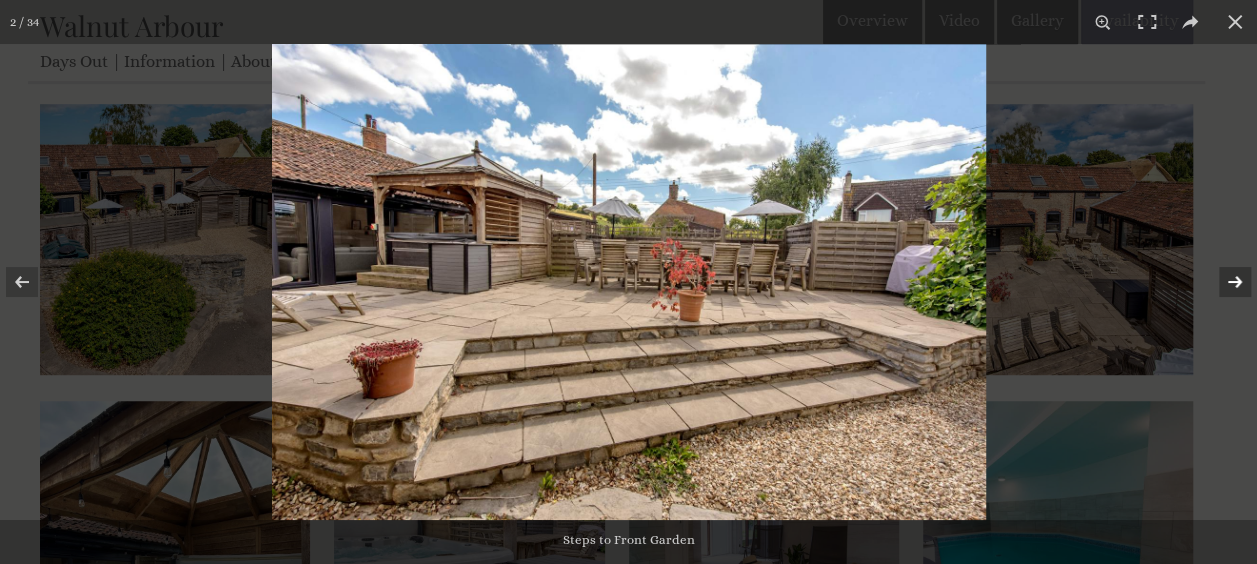 click at bounding box center [1222, 282] 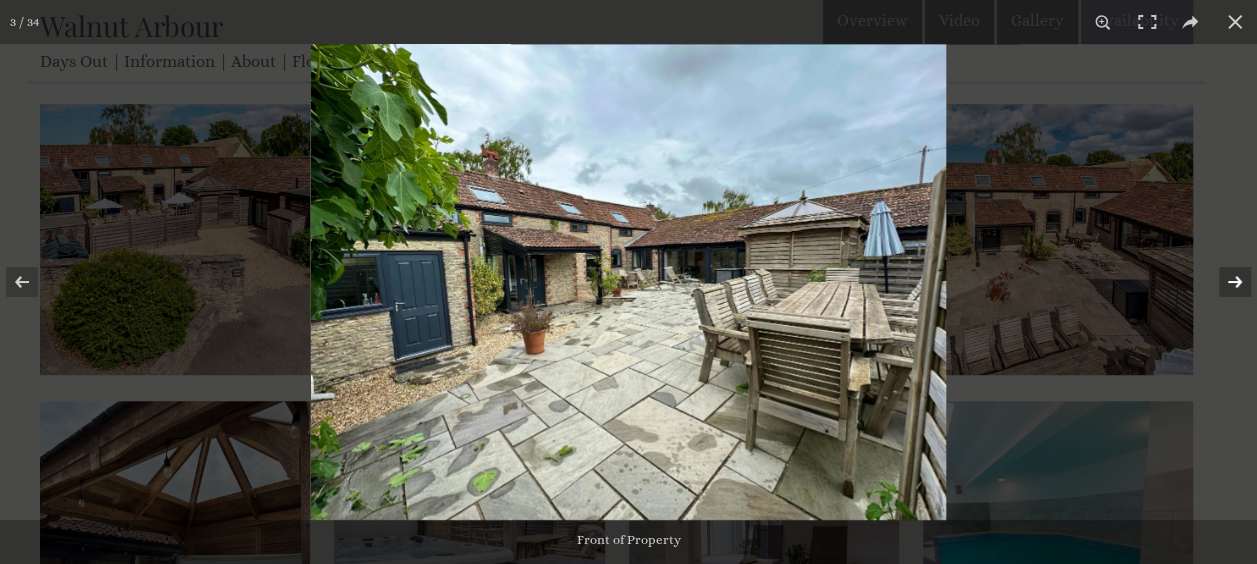 click at bounding box center (1222, 282) 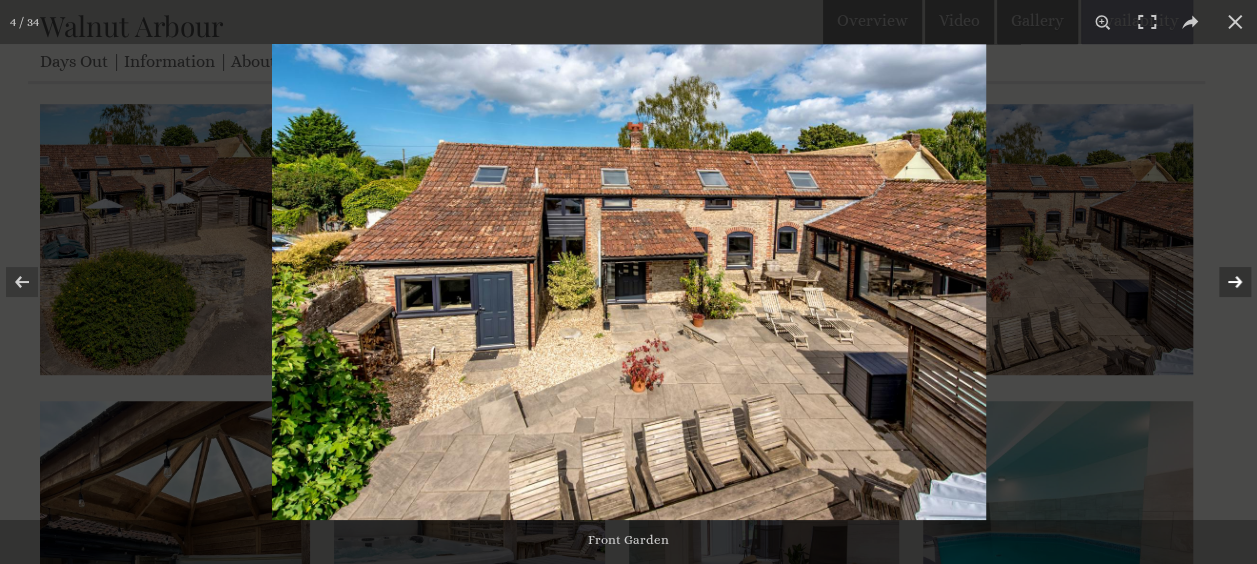 click at bounding box center [1222, 282] 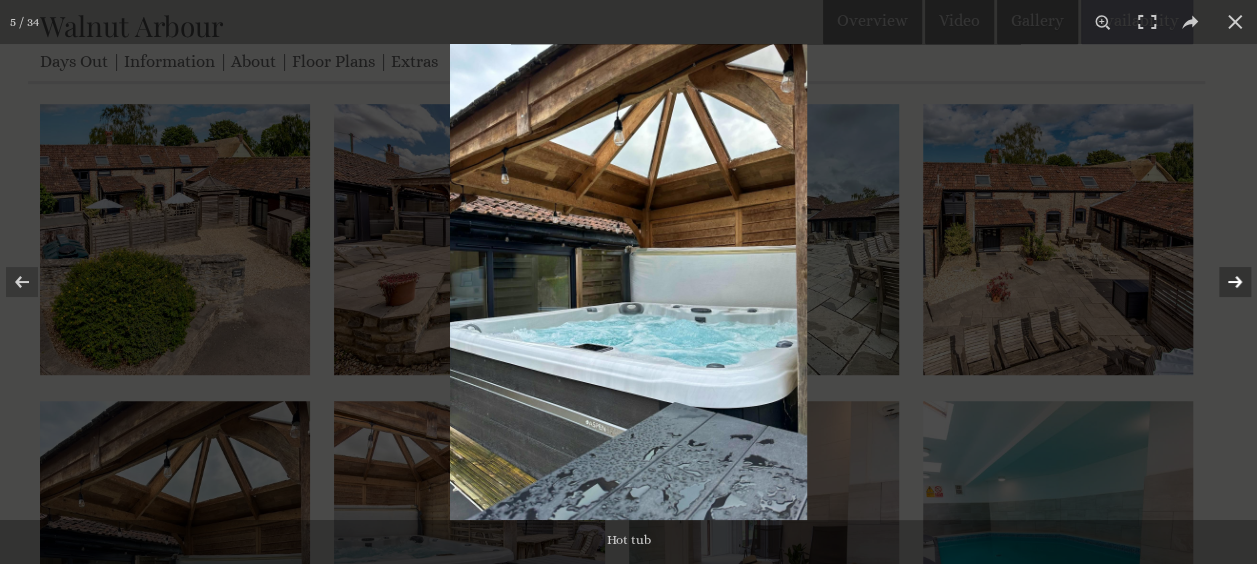 click at bounding box center (1222, 282) 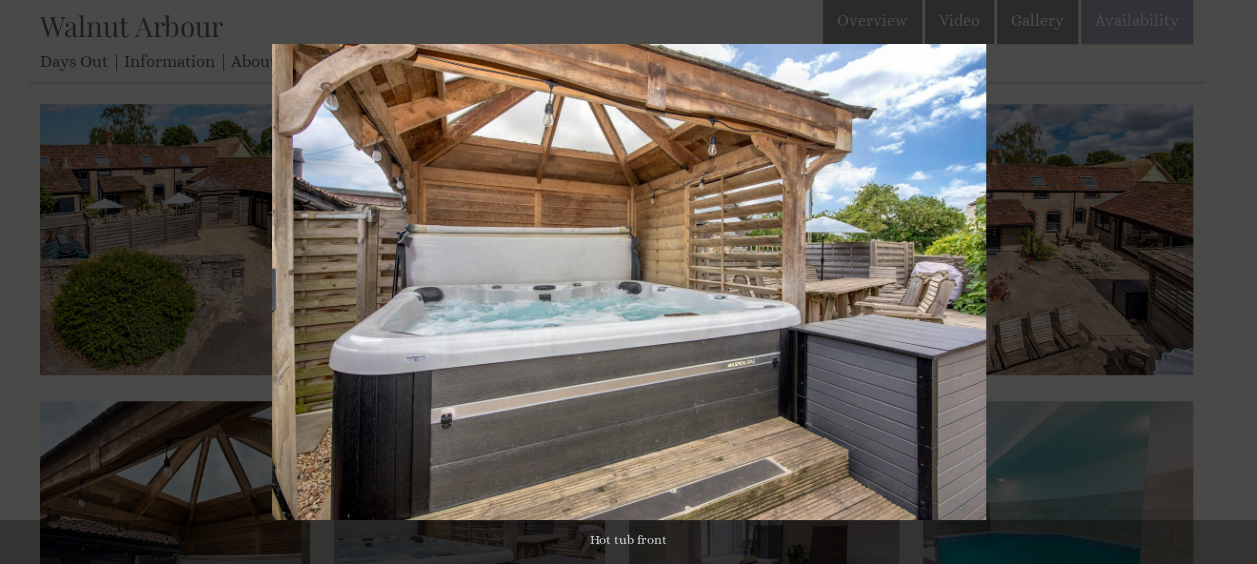 click at bounding box center [1222, 282] 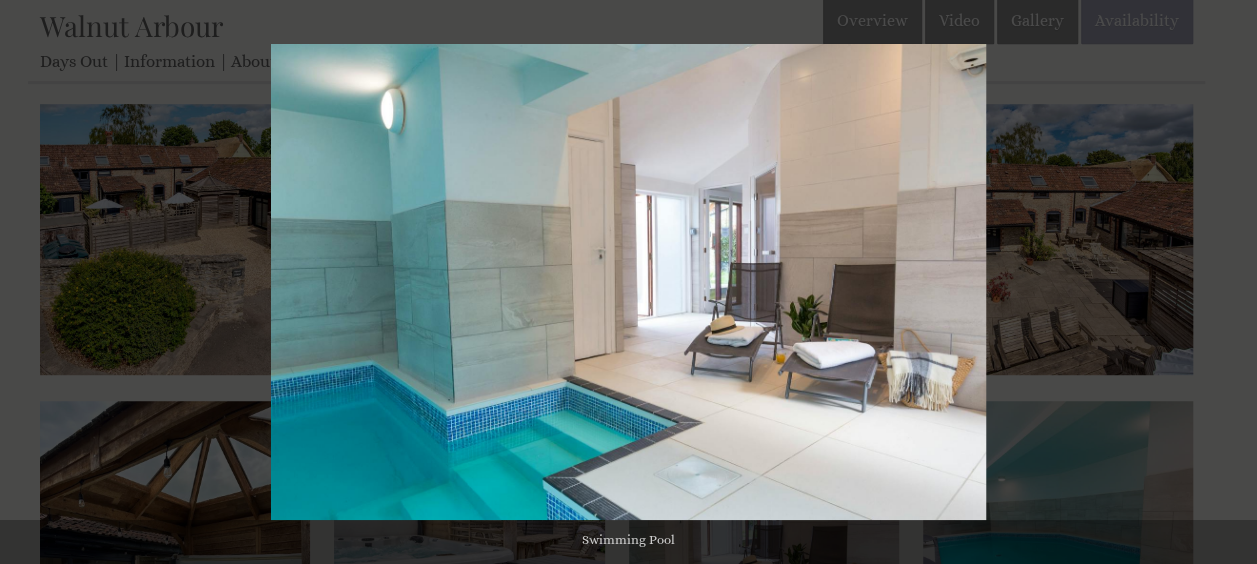 click at bounding box center [1222, 282] 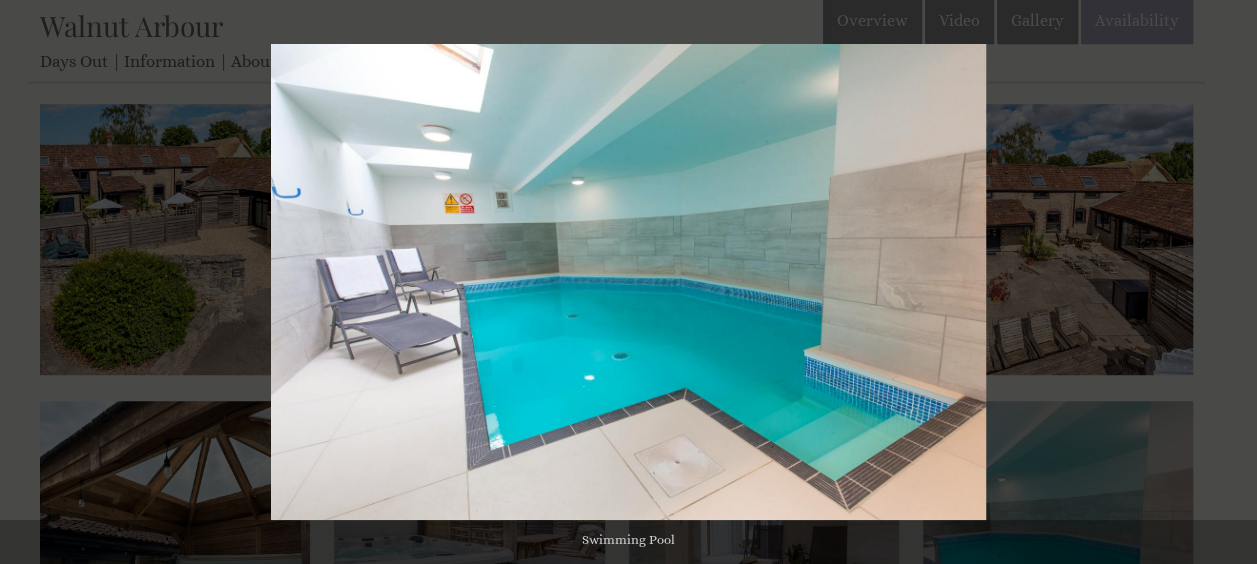 click at bounding box center (1222, 282) 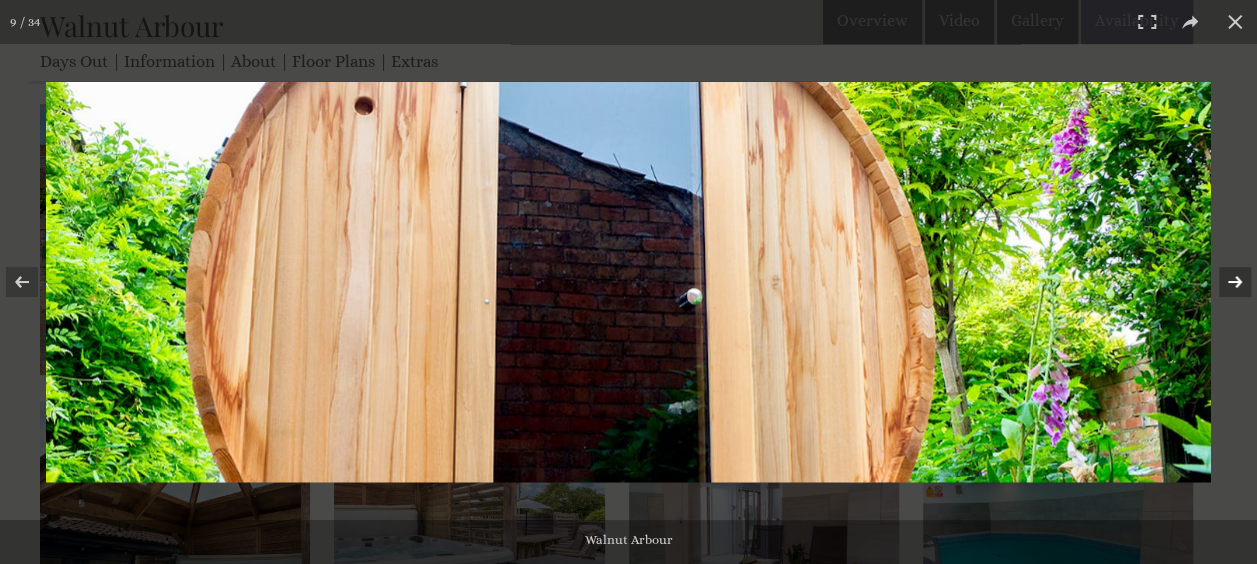 click at bounding box center (1222, 282) 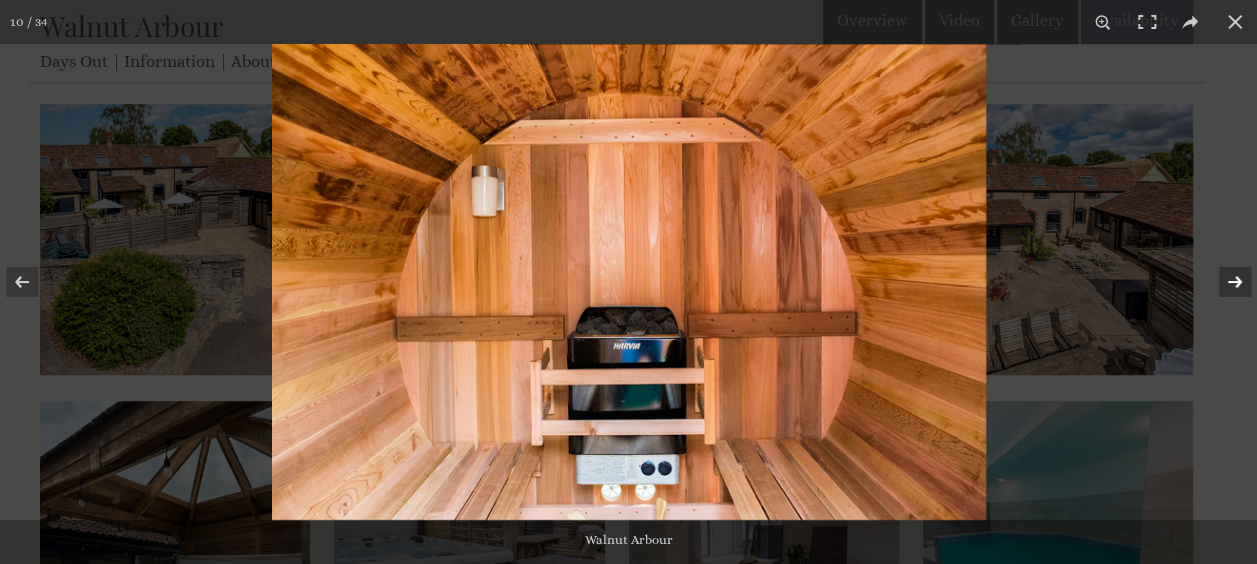 click at bounding box center [1222, 282] 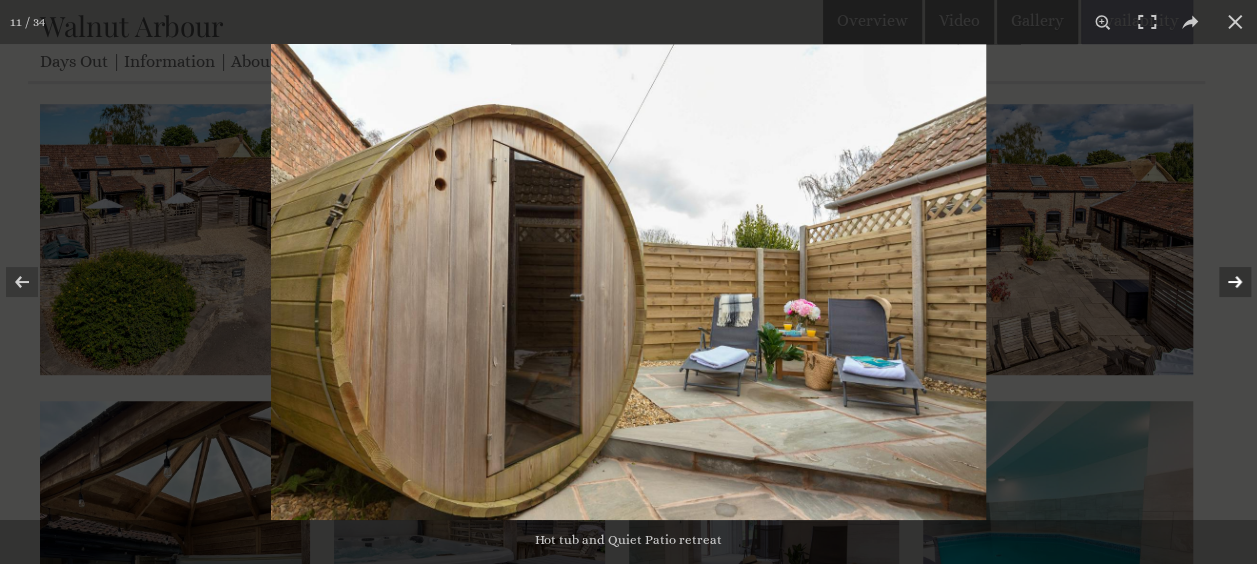 click at bounding box center [1222, 282] 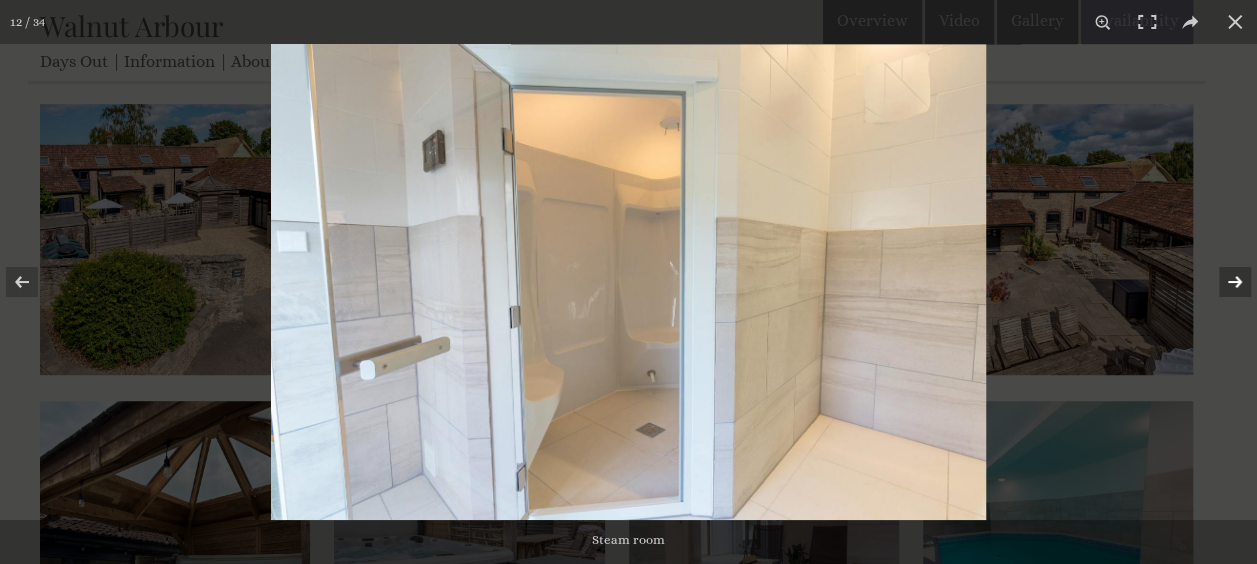 click at bounding box center [1222, 282] 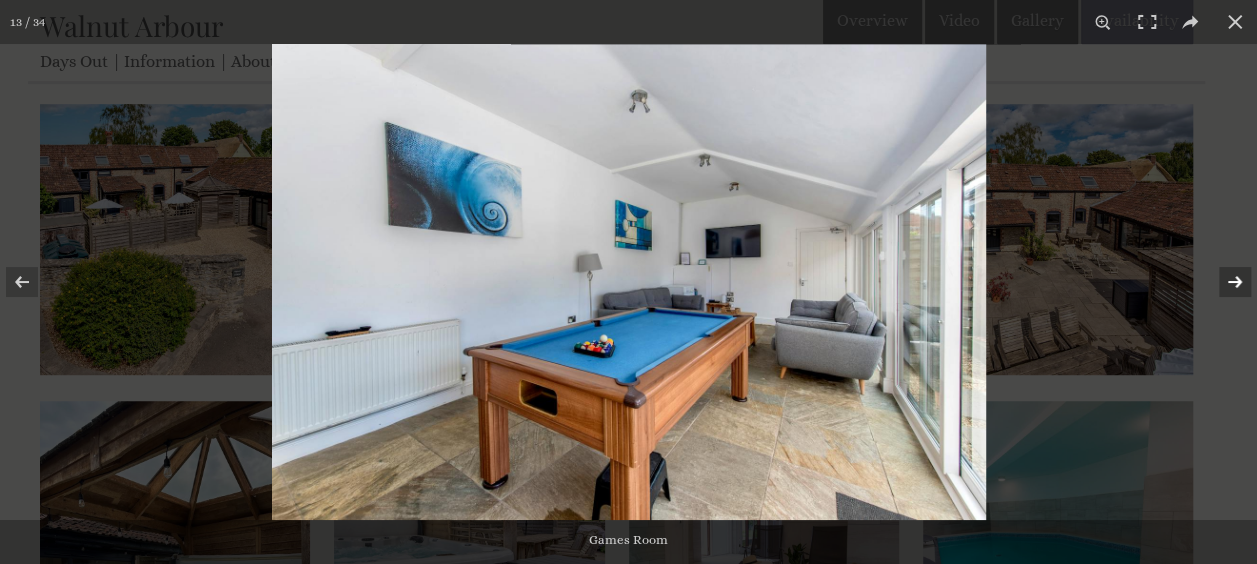 click at bounding box center [1222, 282] 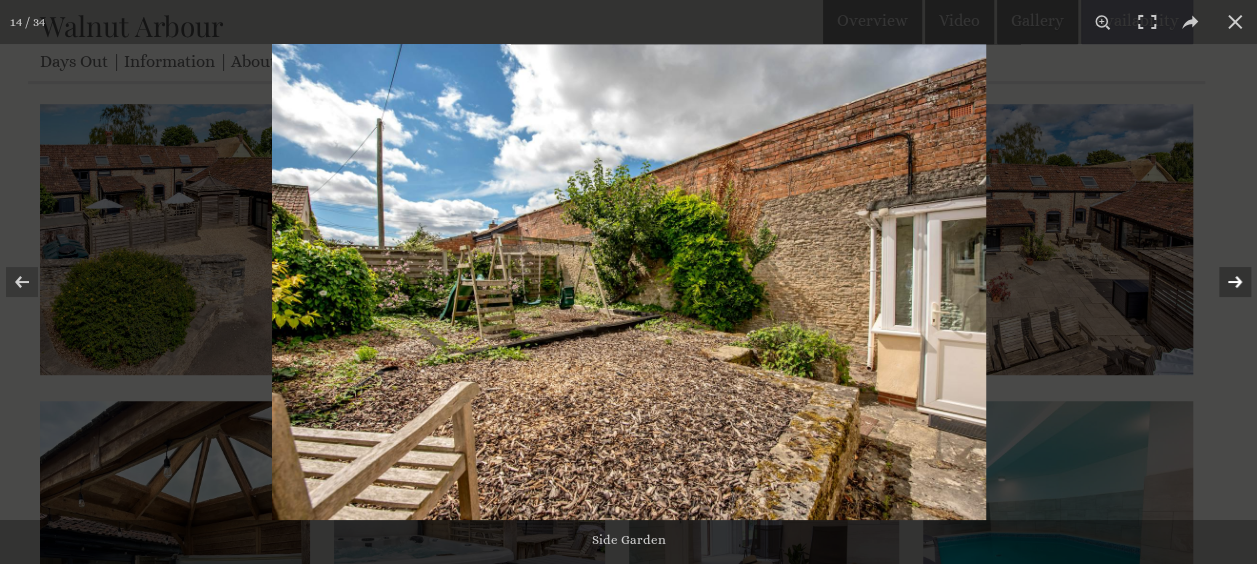 click at bounding box center (1222, 282) 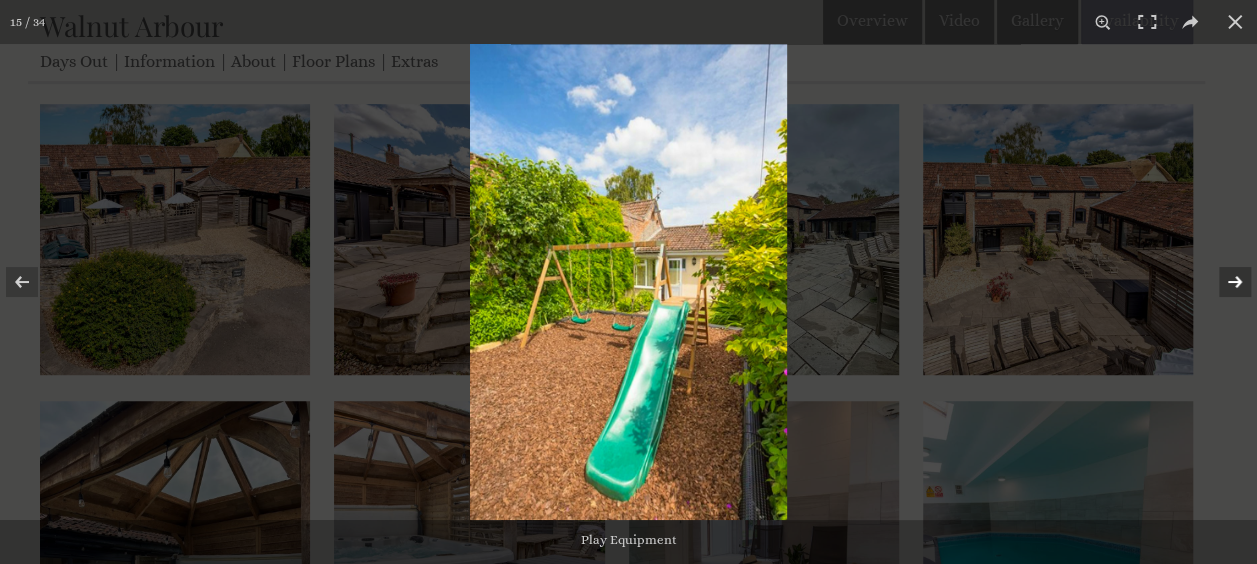click at bounding box center [1222, 282] 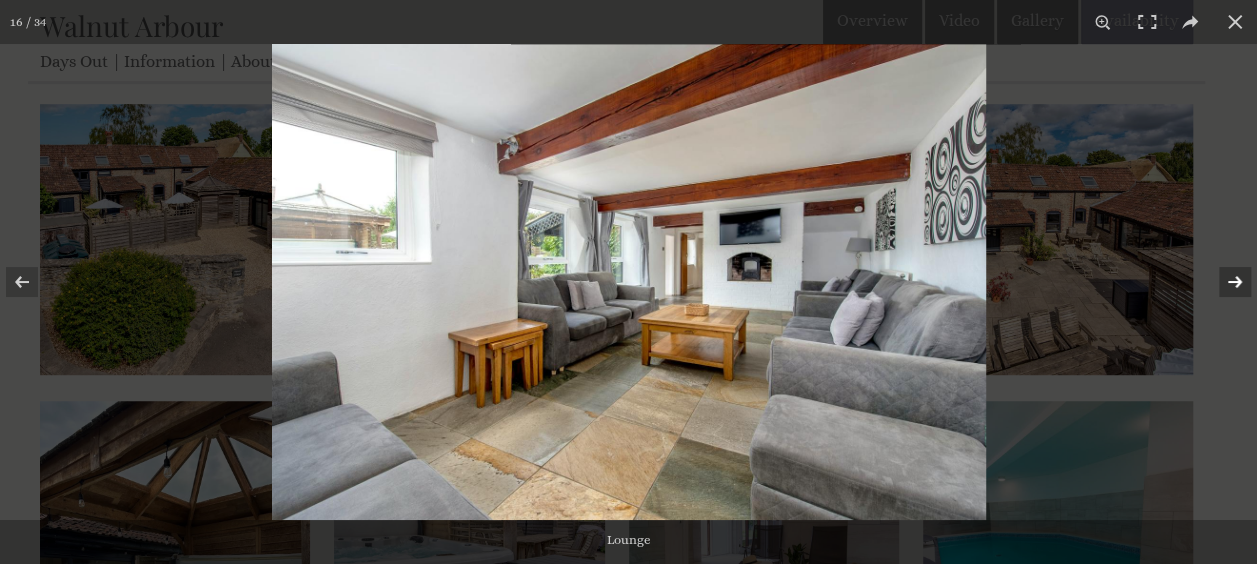 click at bounding box center [1222, 282] 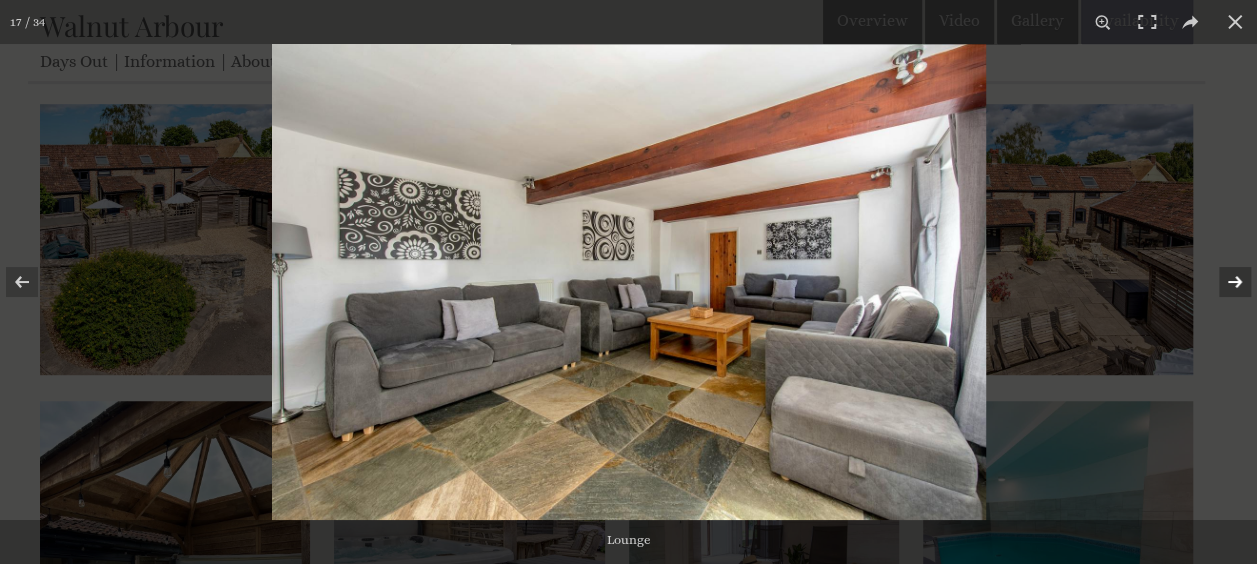 click at bounding box center [1222, 282] 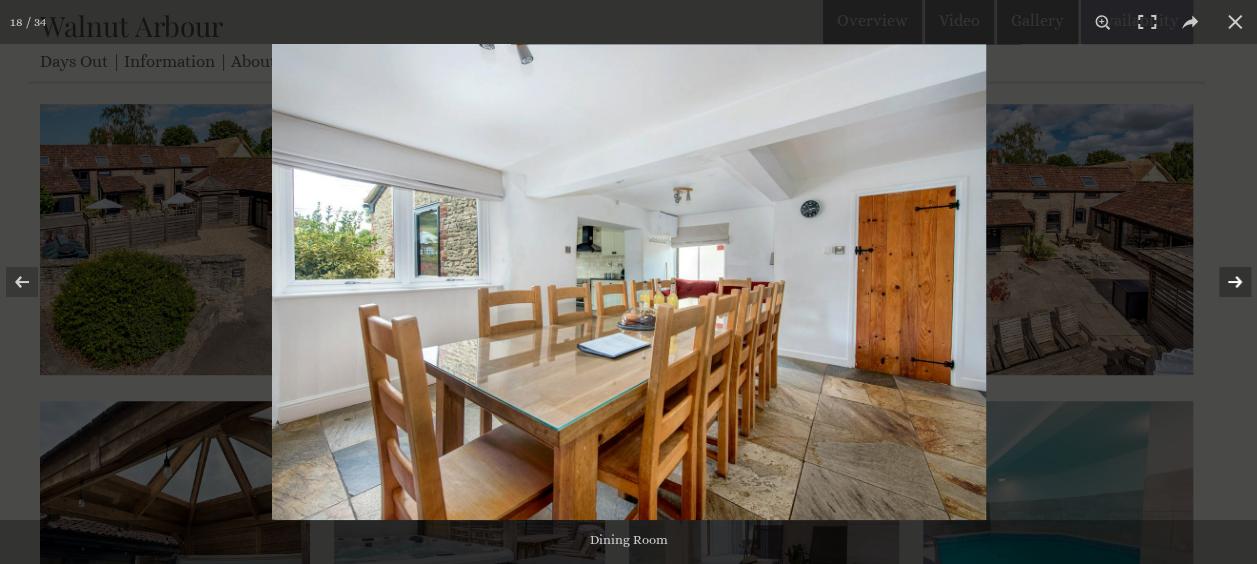 click at bounding box center (1222, 282) 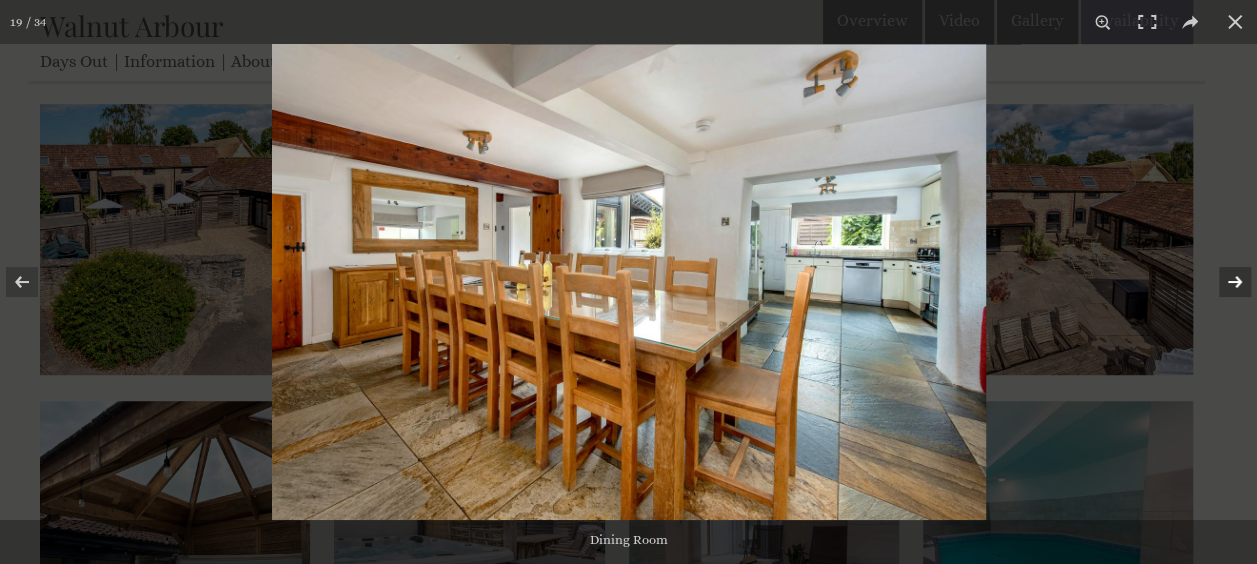 click at bounding box center (1222, 282) 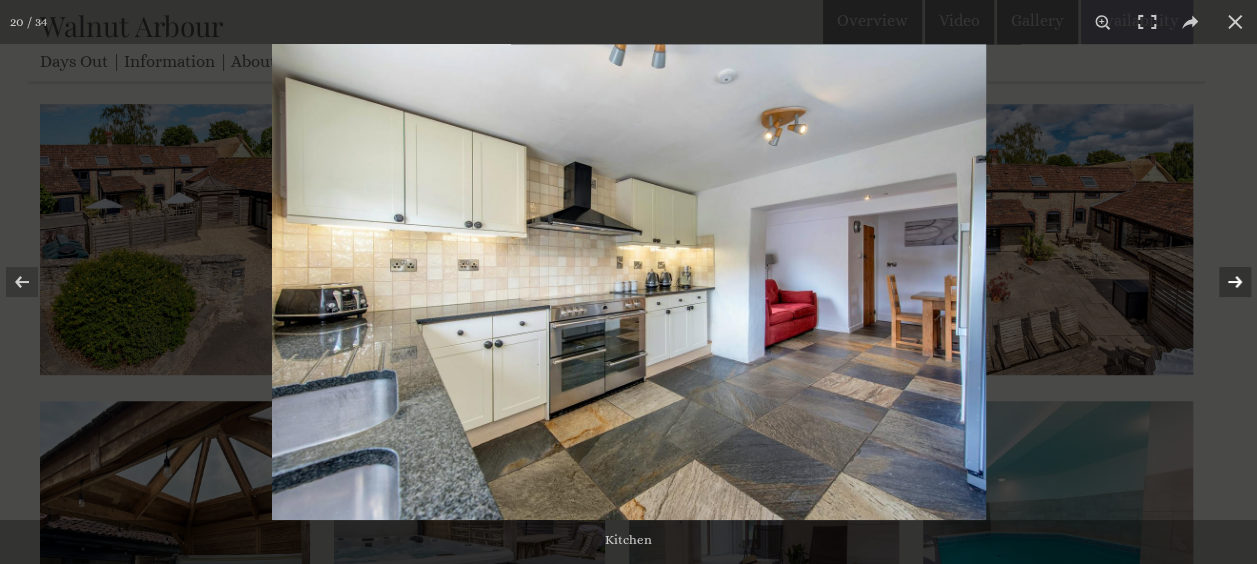 click at bounding box center [1222, 282] 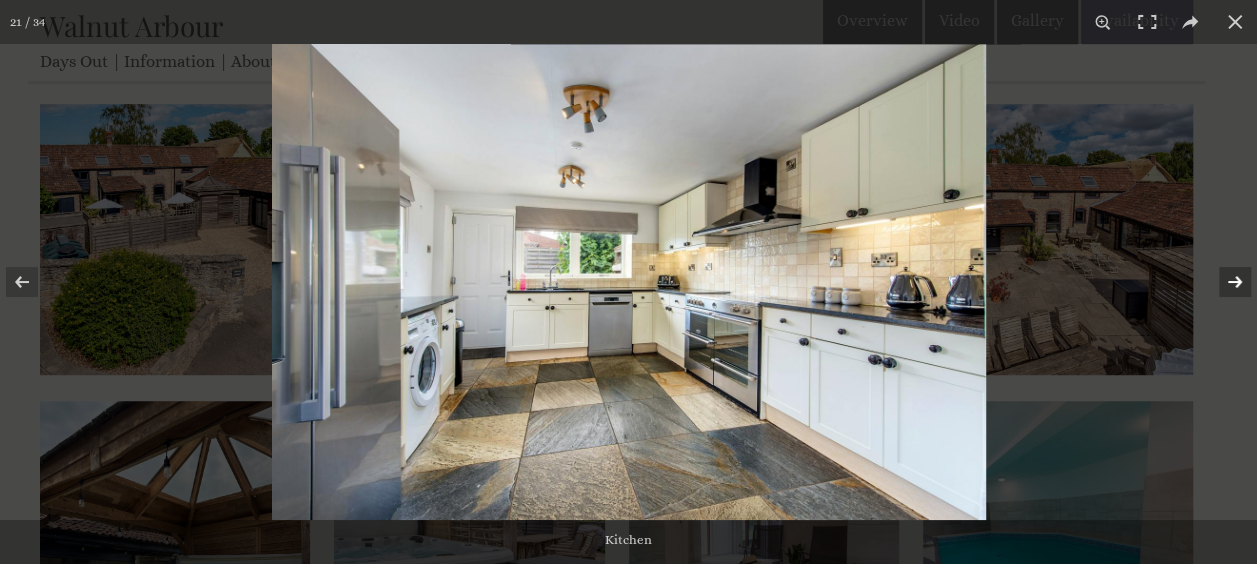 click at bounding box center [1222, 282] 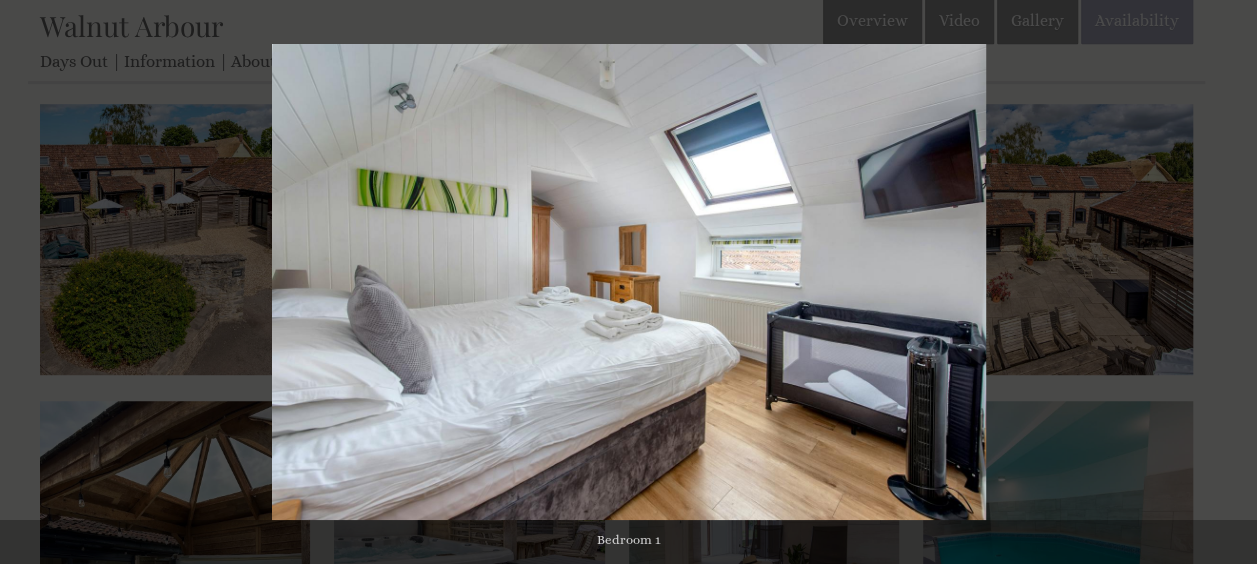 click at bounding box center (1222, 282) 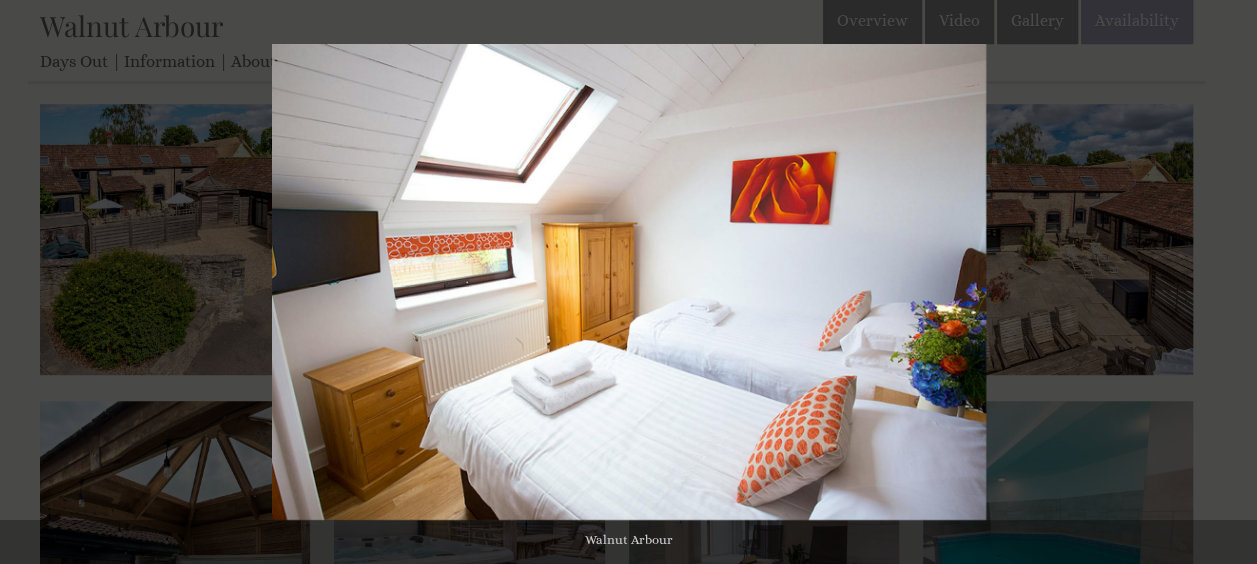click at bounding box center (1222, 282) 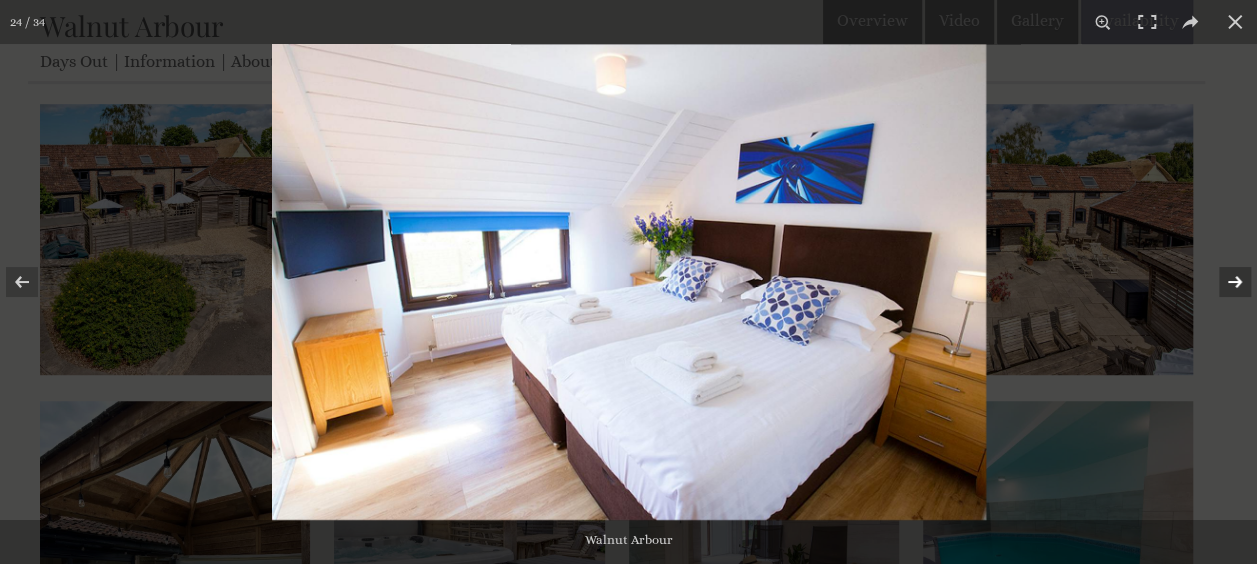 click at bounding box center [1222, 282] 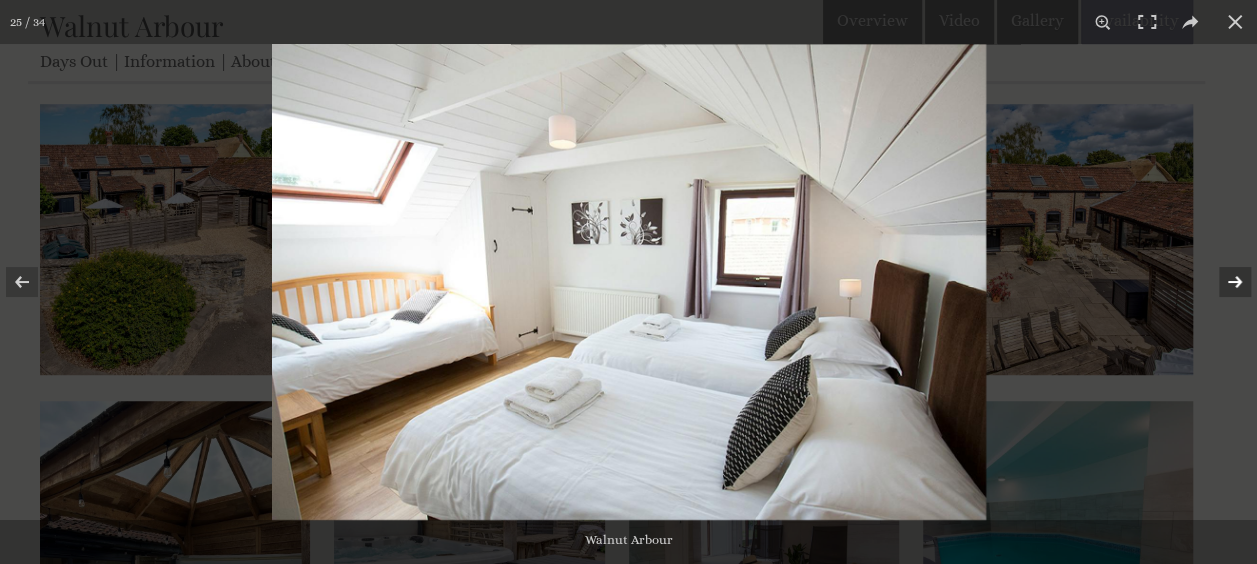 click at bounding box center (1222, 282) 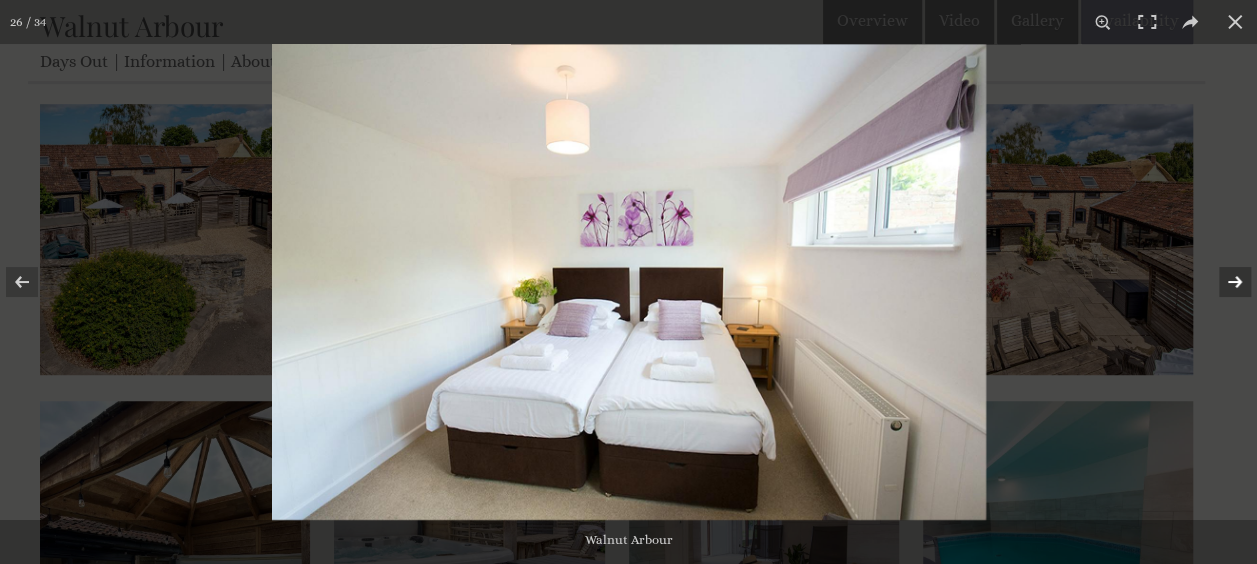 click at bounding box center [1222, 282] 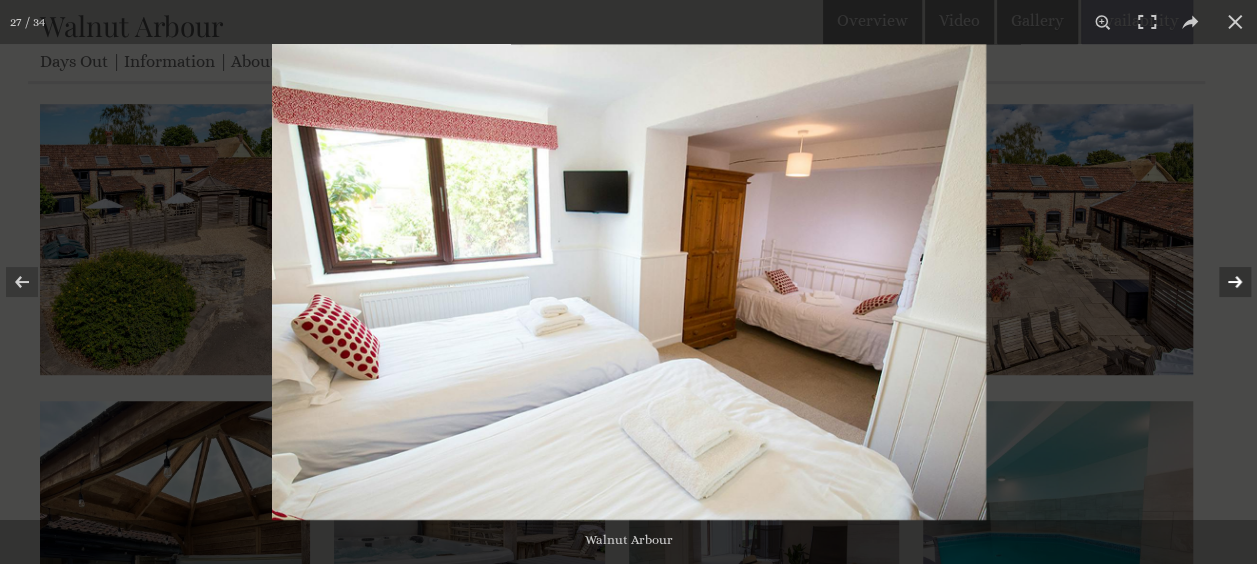 click at bounding box center (1222, 282) 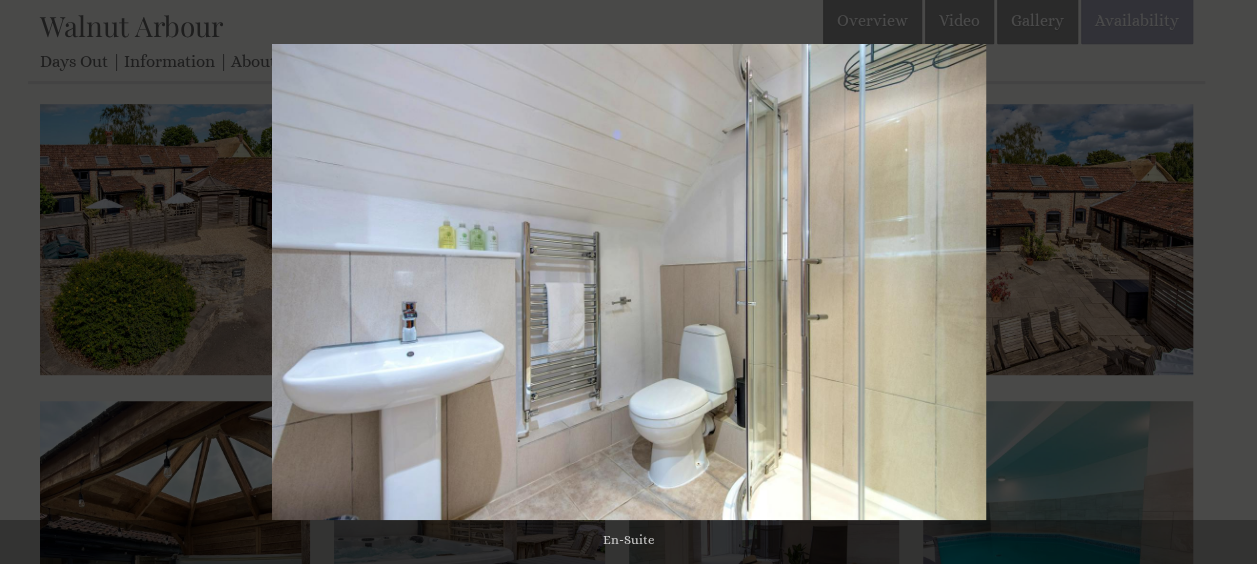 click at bounding box center (1222, 282) 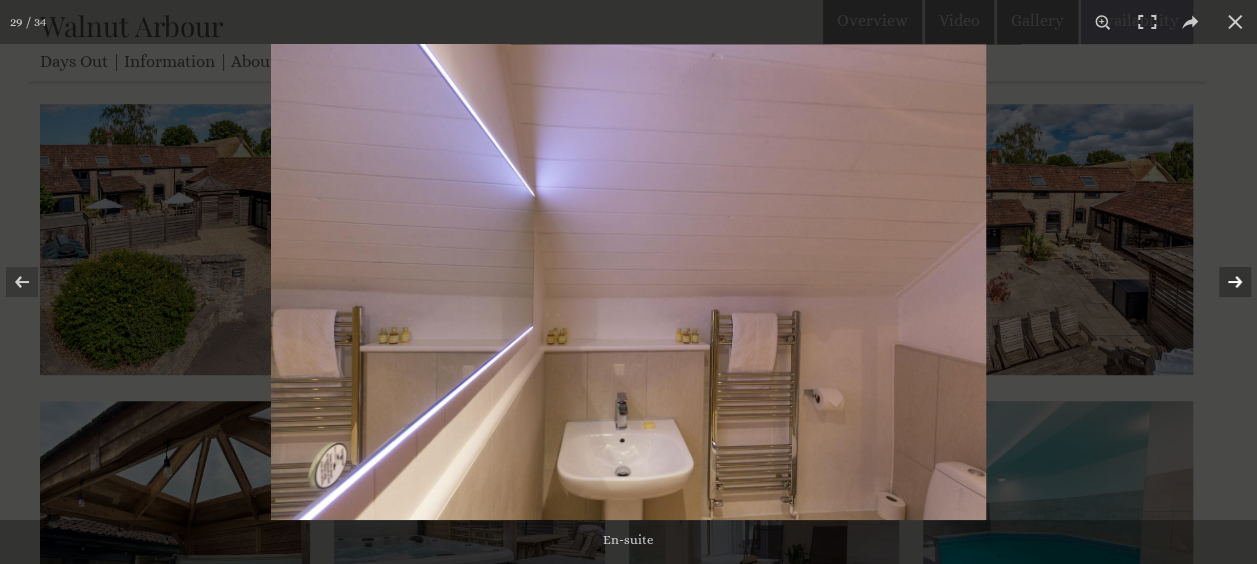 click at bounding box center (1222, 282) 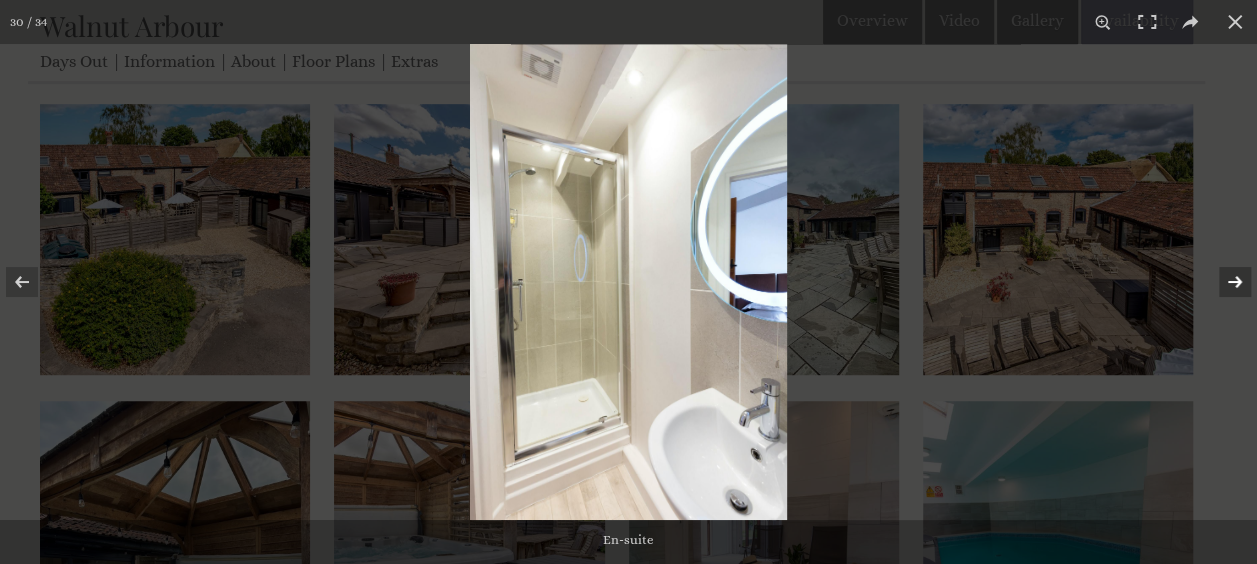 click at bounding box center (1222, 282) 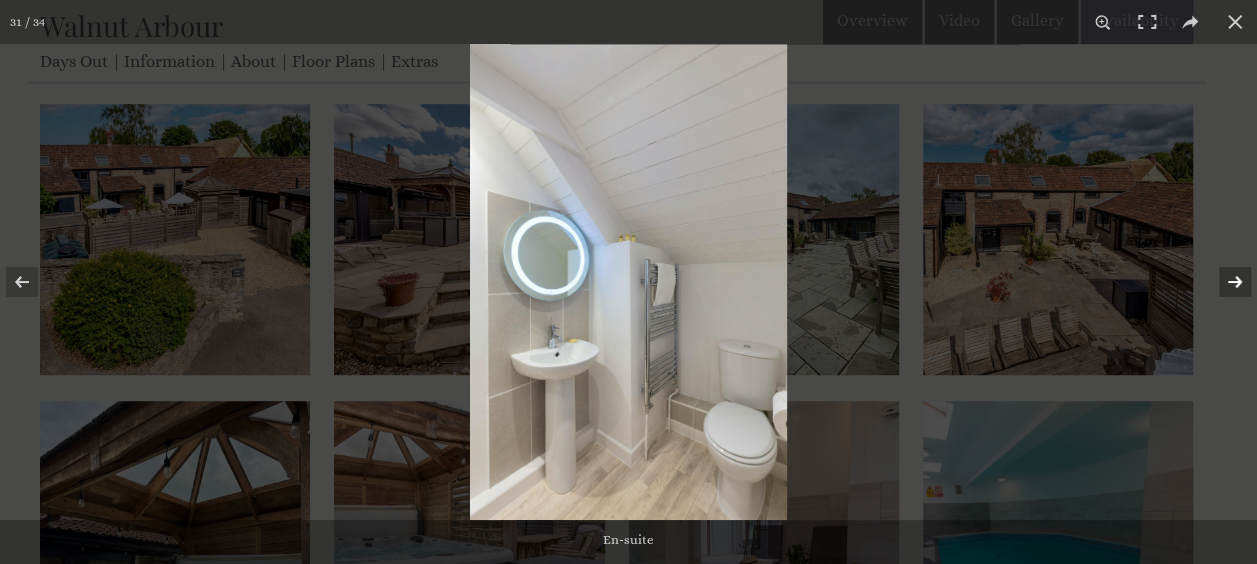 click at bounding box center [1222, 282] 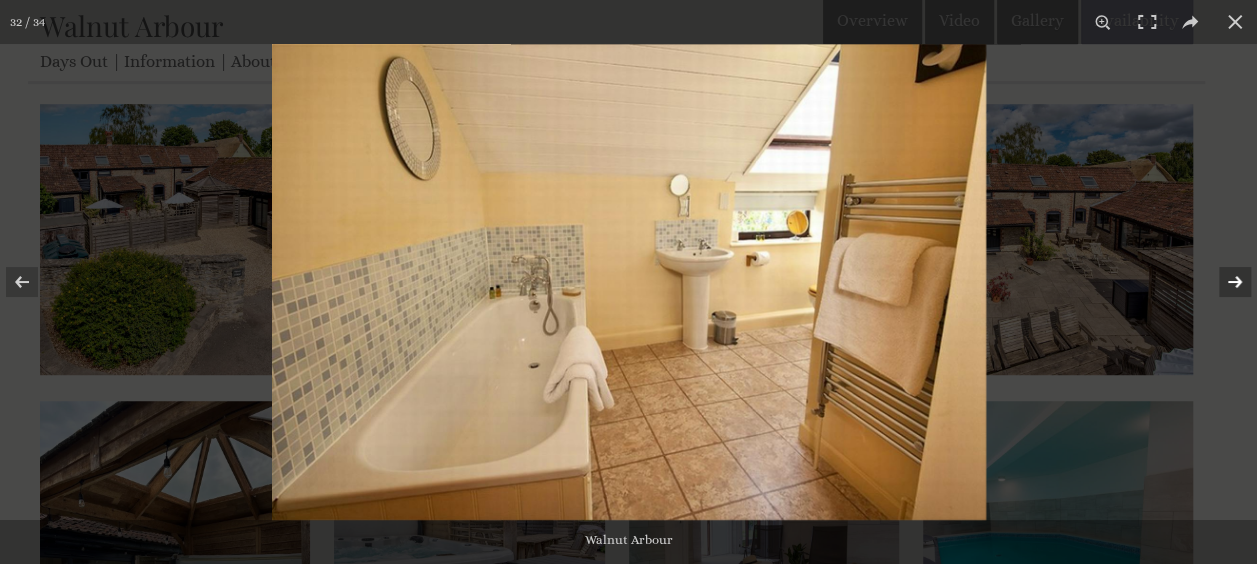 click at bounding box center [1222, 282] 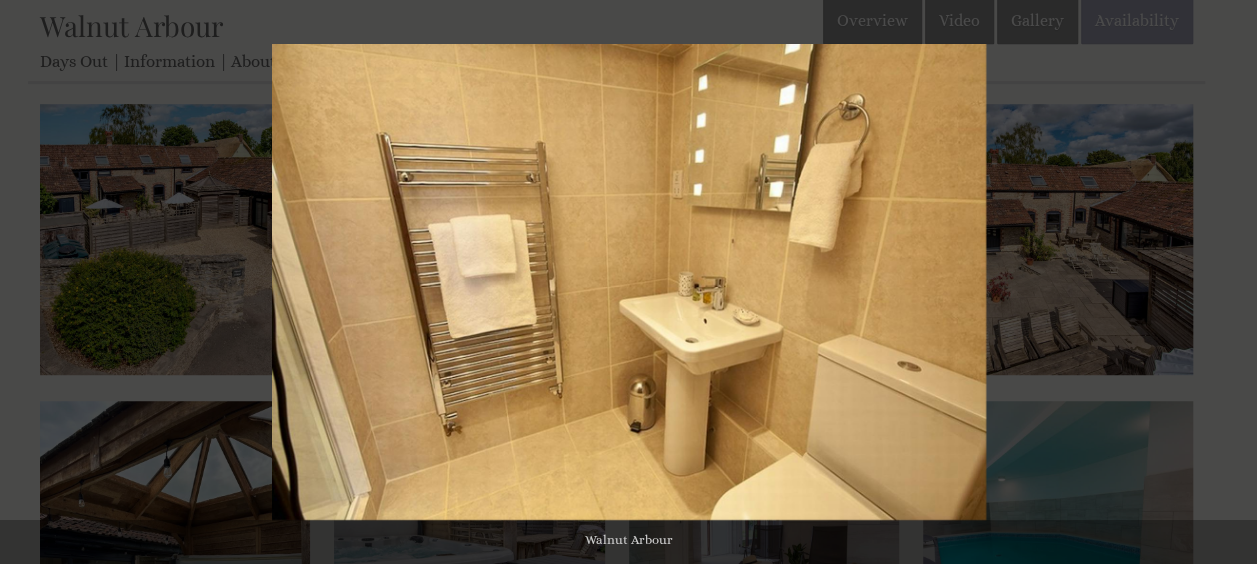 click at bounding box center (1222, 282) 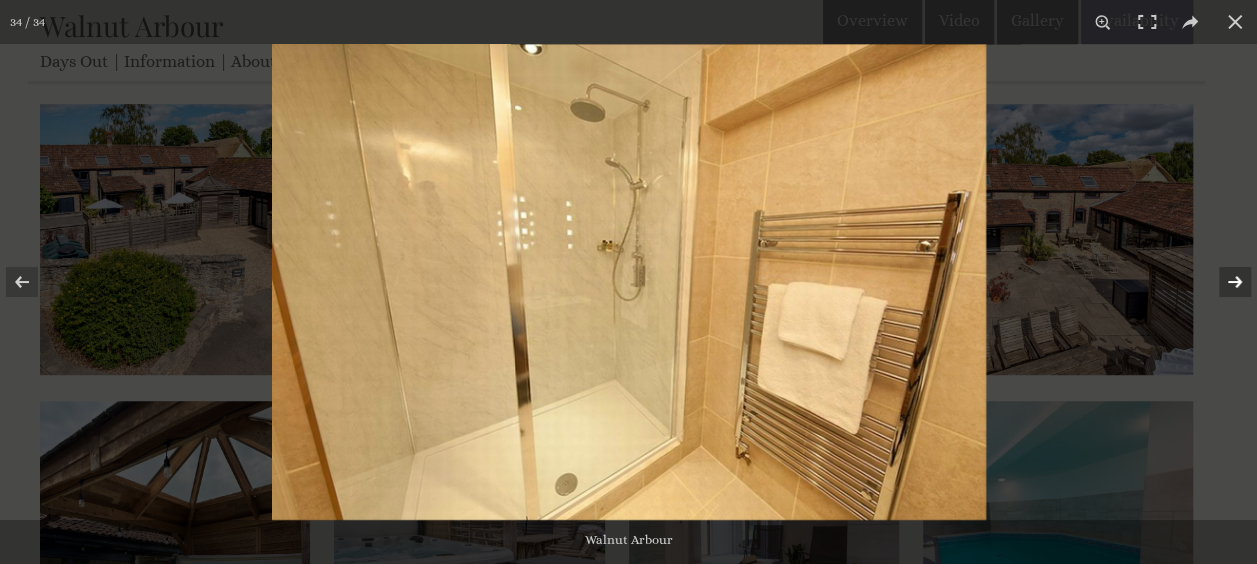 click at bounding box center [1222, 282] 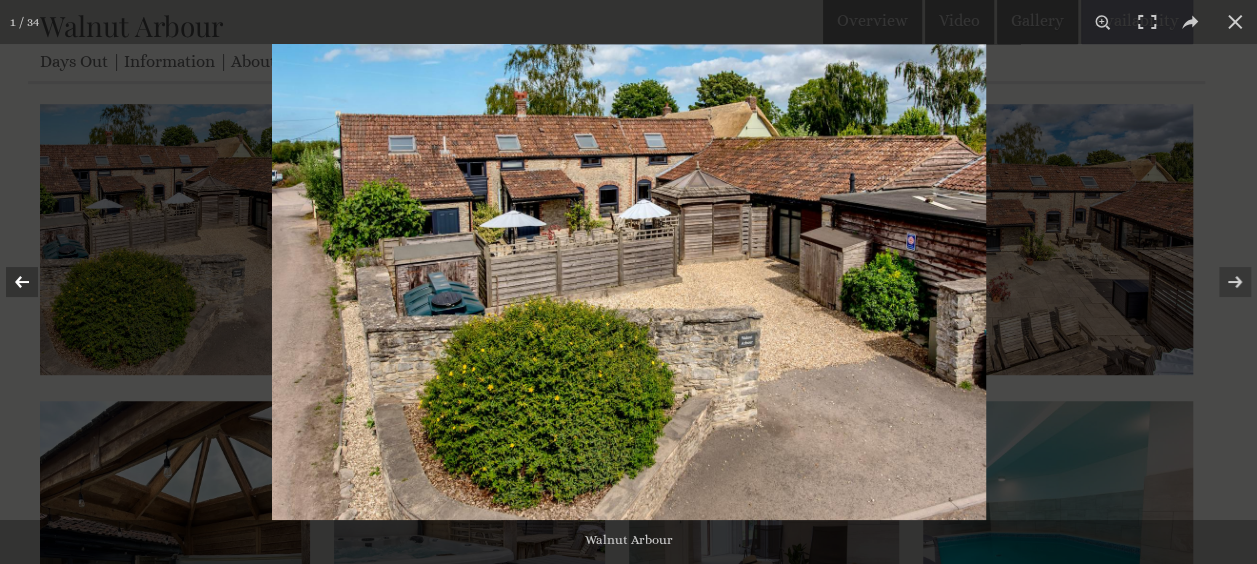 click at bounding box center (35, 282) 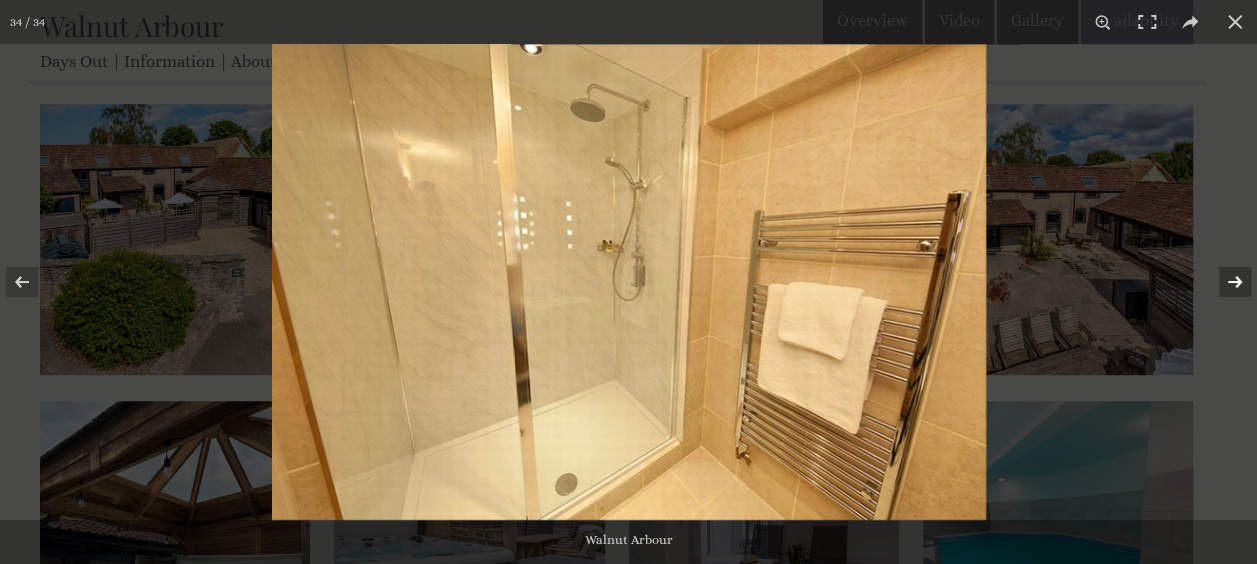 click at bounding box center [1222, 282] 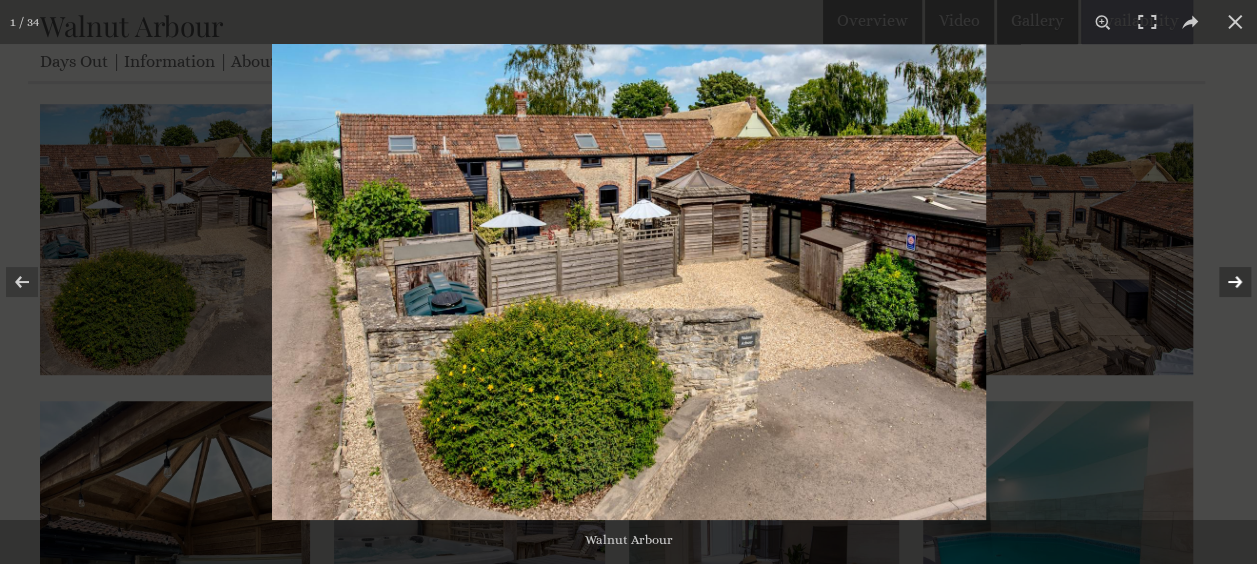 click at bounding box center [1222, 282] 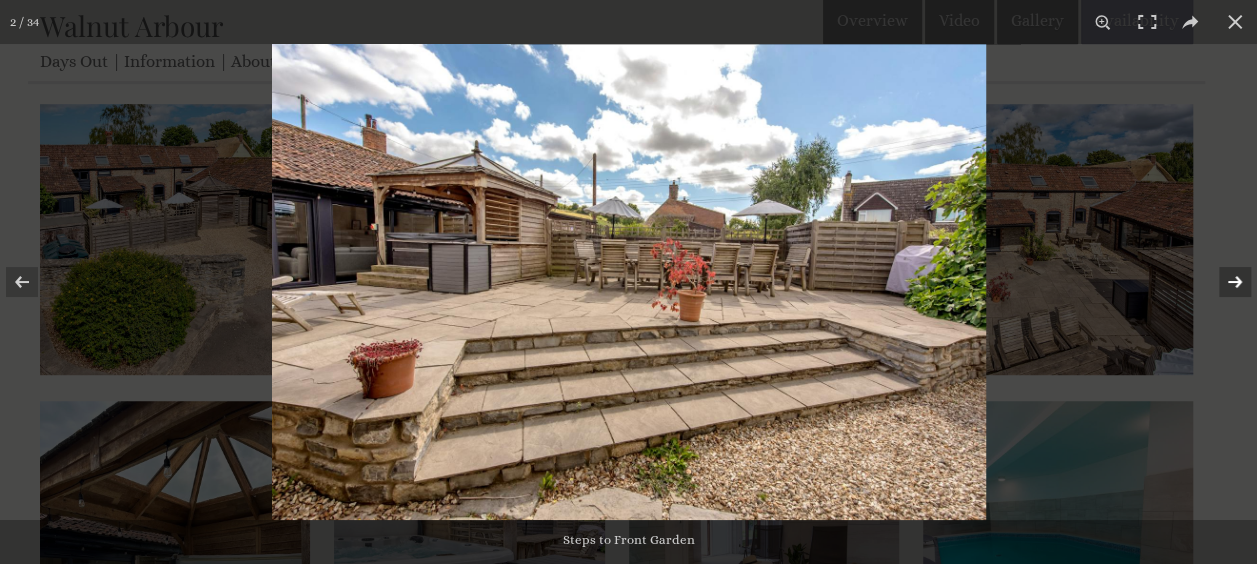 click at bounding box center [1222, 282] 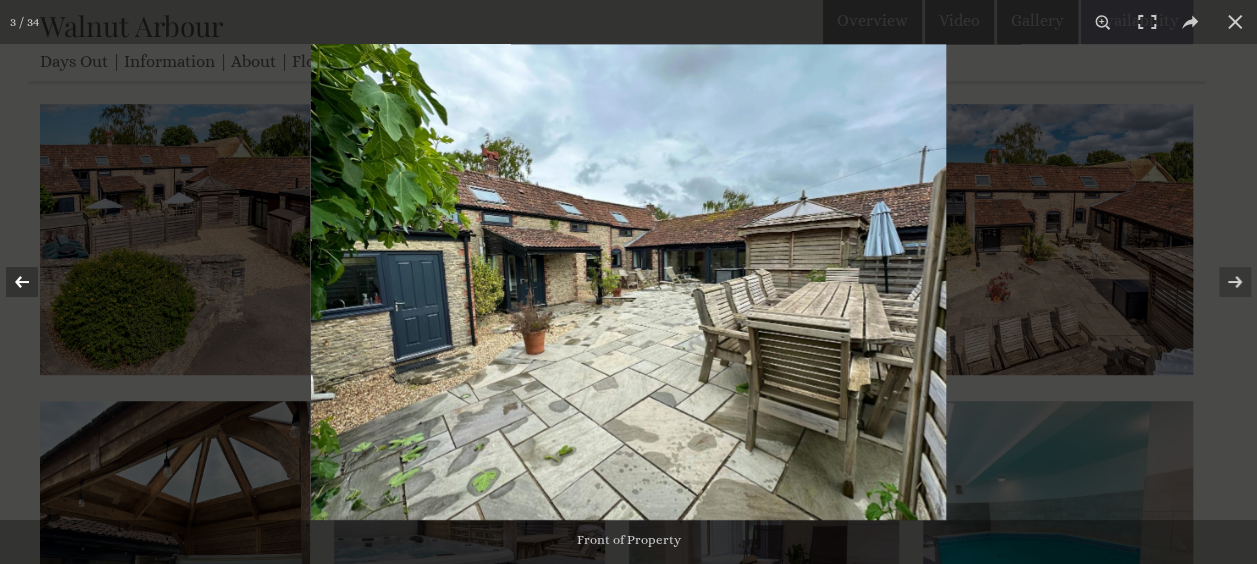 click at bounding box center [35, 282] 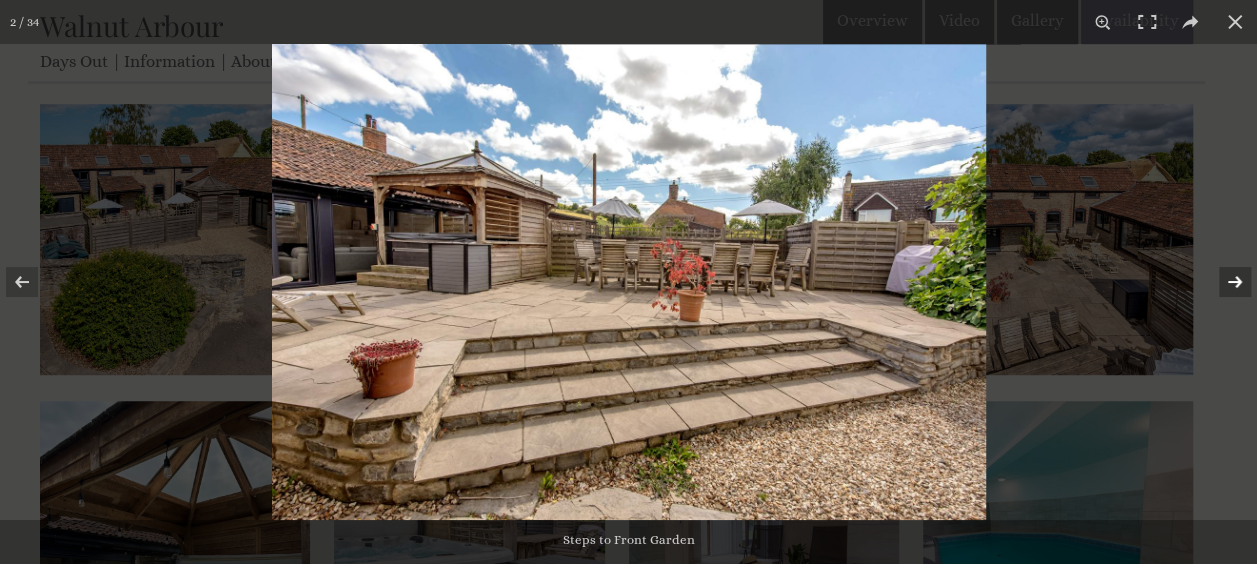 click at bounding box center [1222, 282] 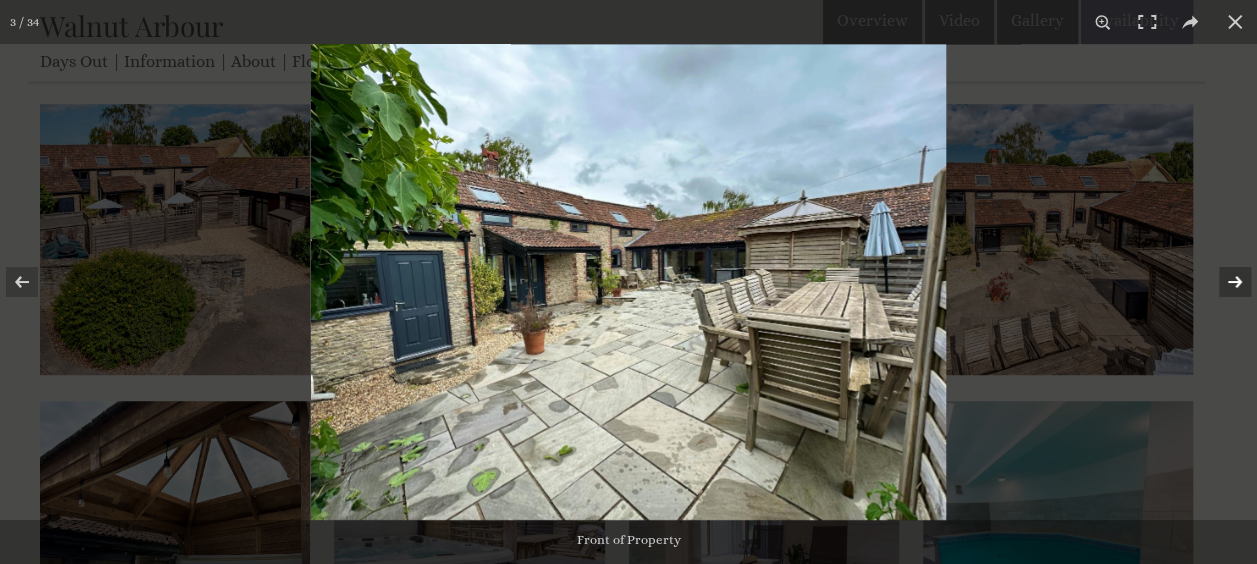 click at bounding box center (1222, 282) 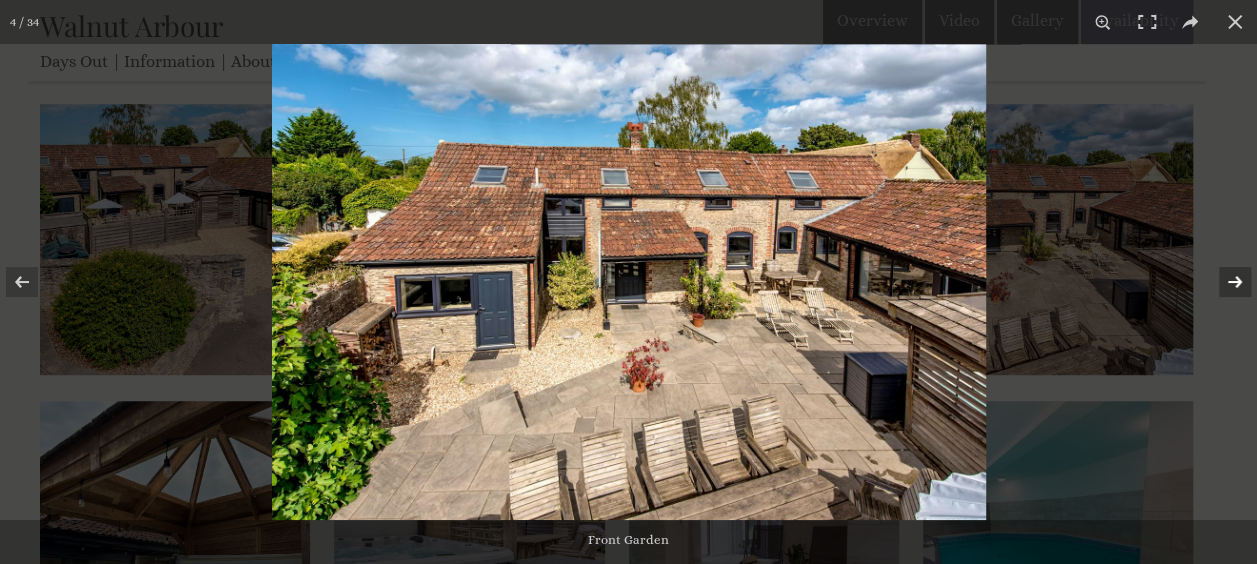 click at bounding box center (1222, 282) 